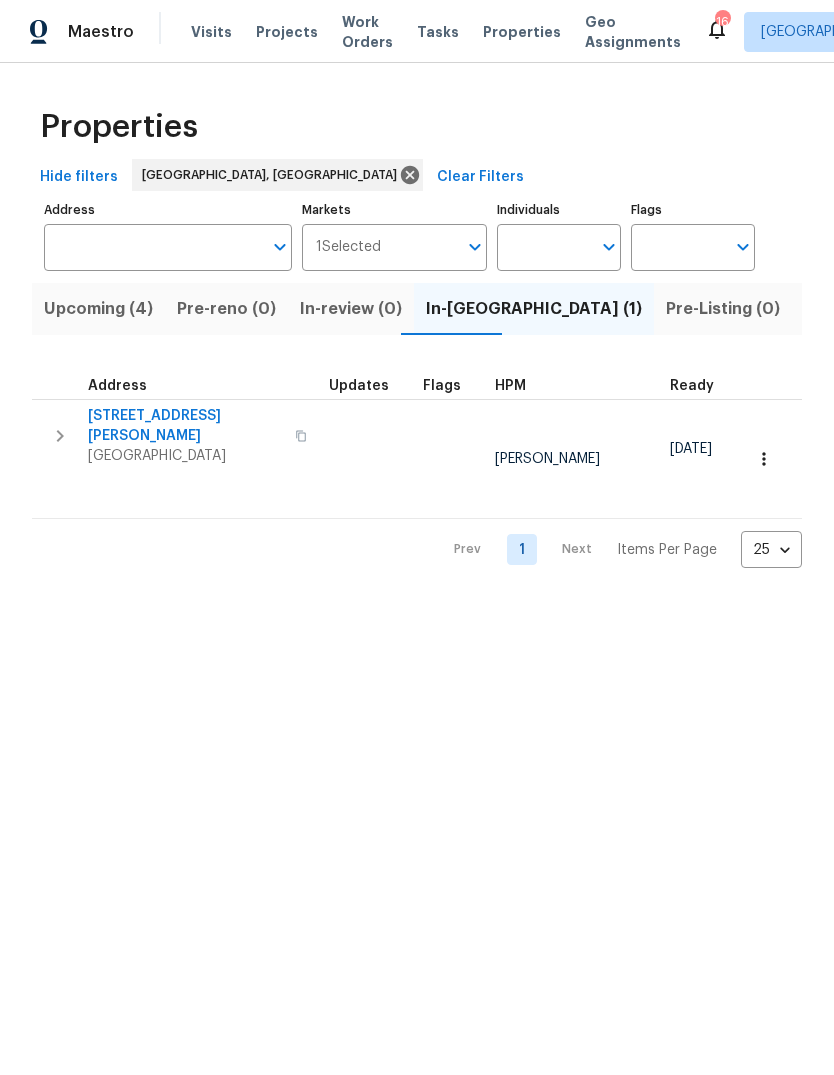 scroll, scrollTop: 0, scrollLeft: 0, axis: both 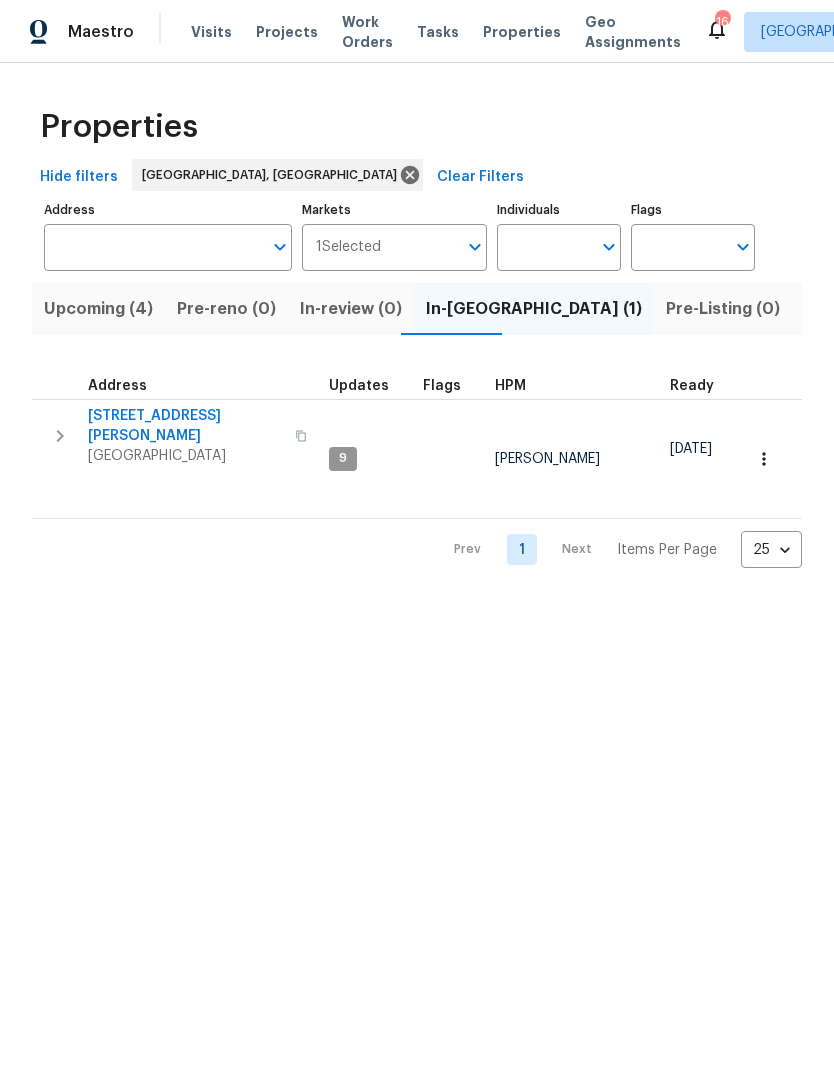 click on "[STREET_ADDRESS][PERSON_NAME]" at bounding box center [185, 426] 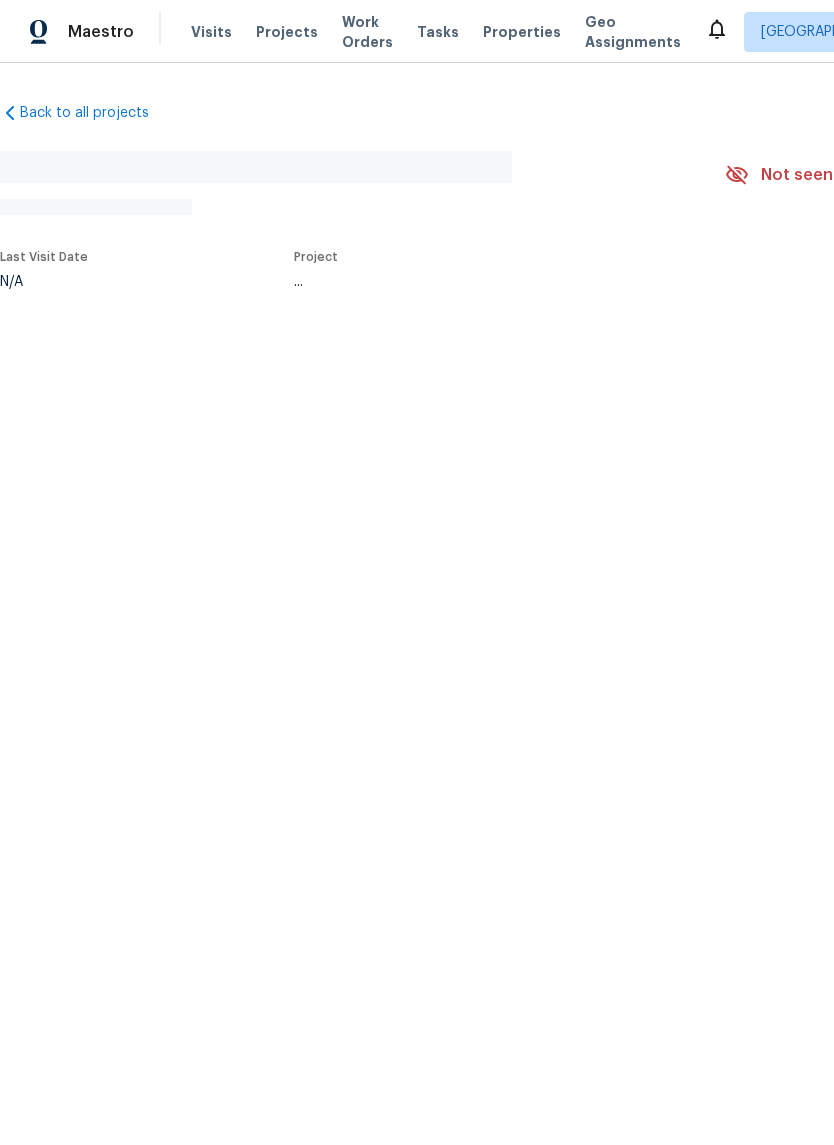 scroll, scrollTop: 0, scrollLeft: 0, axis: both 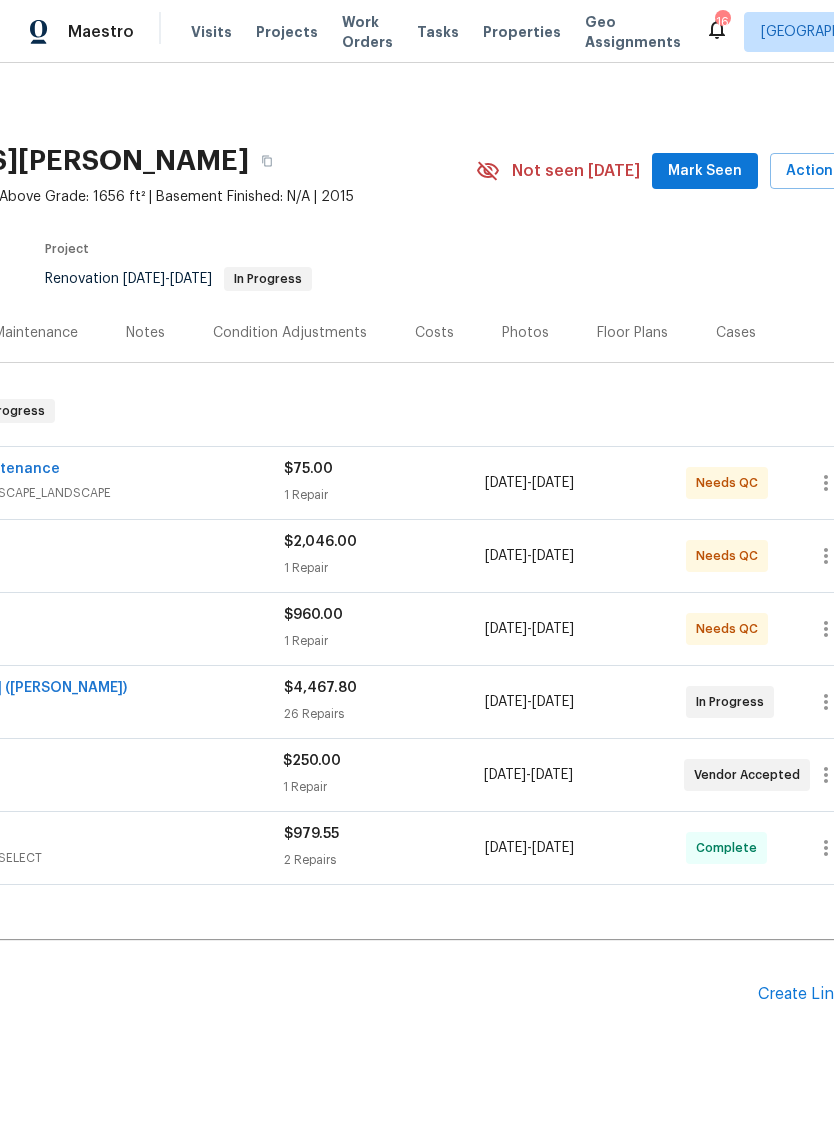 click on "Mark Seen" at bounding box center (705, 171) 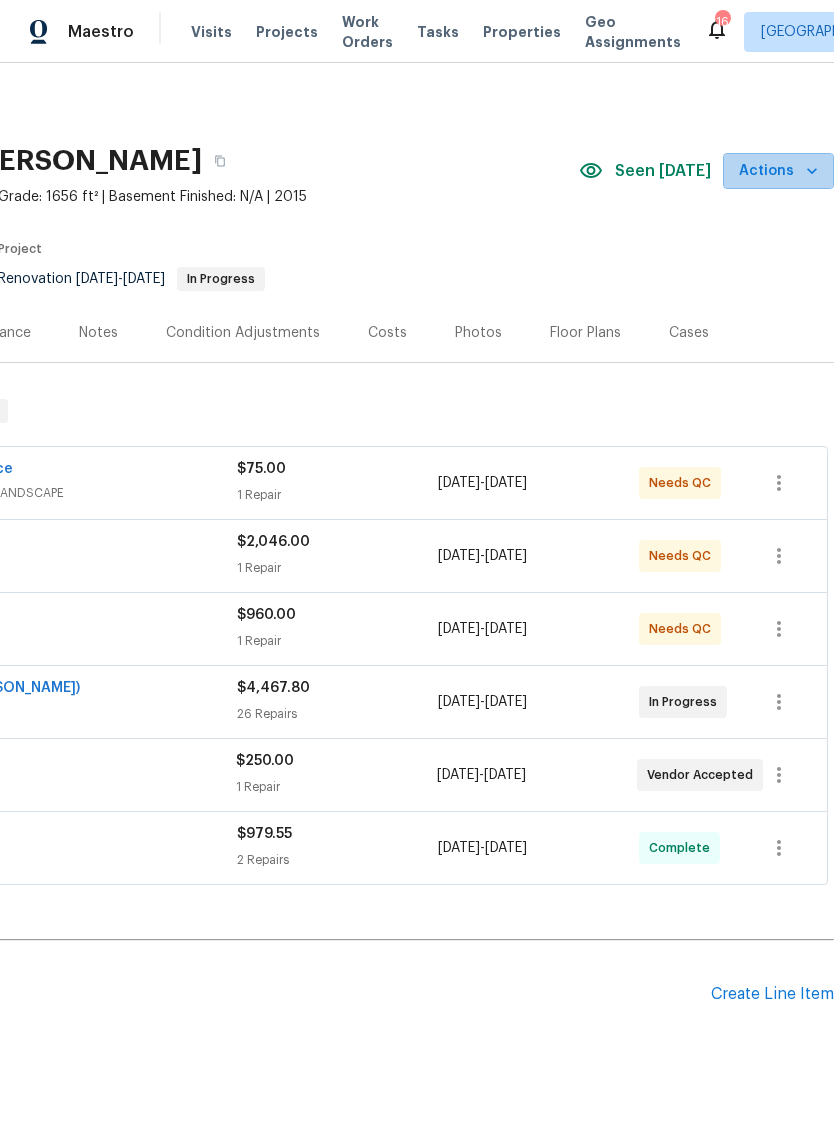 scroll, scrollTop: 0, scrollLeft: 296, axis: horizontal 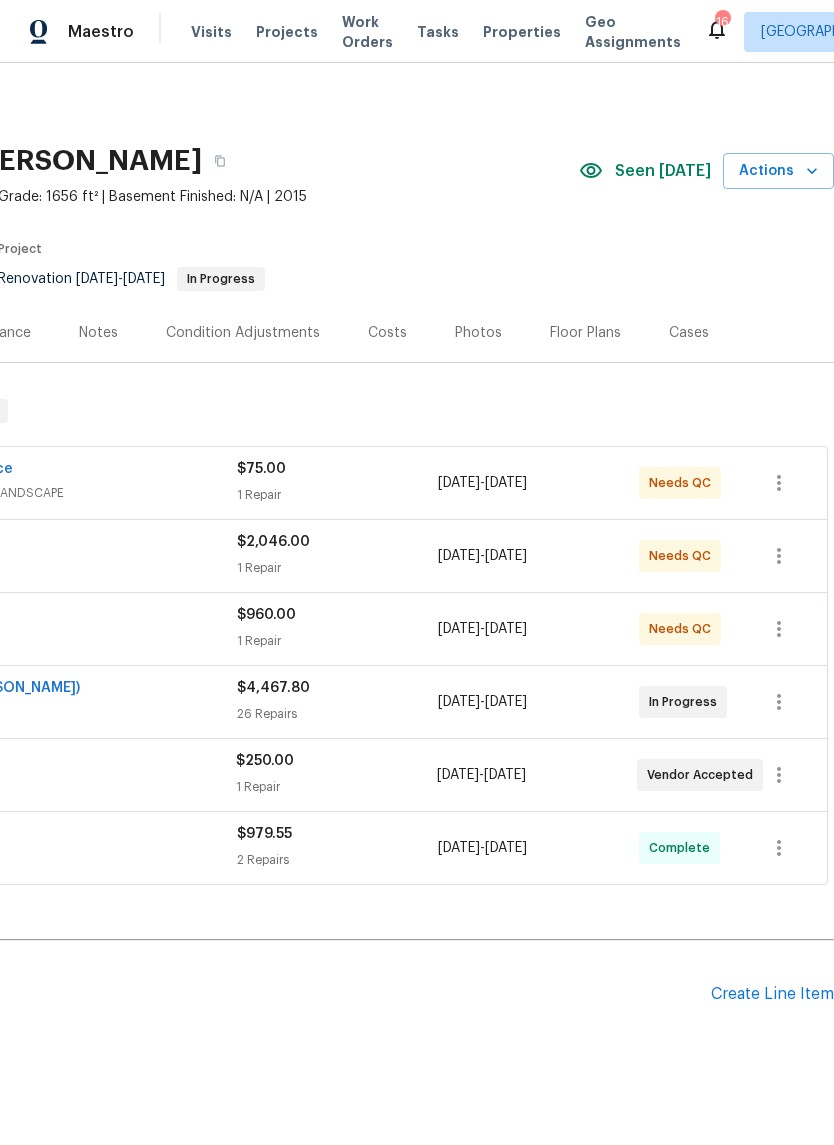 click 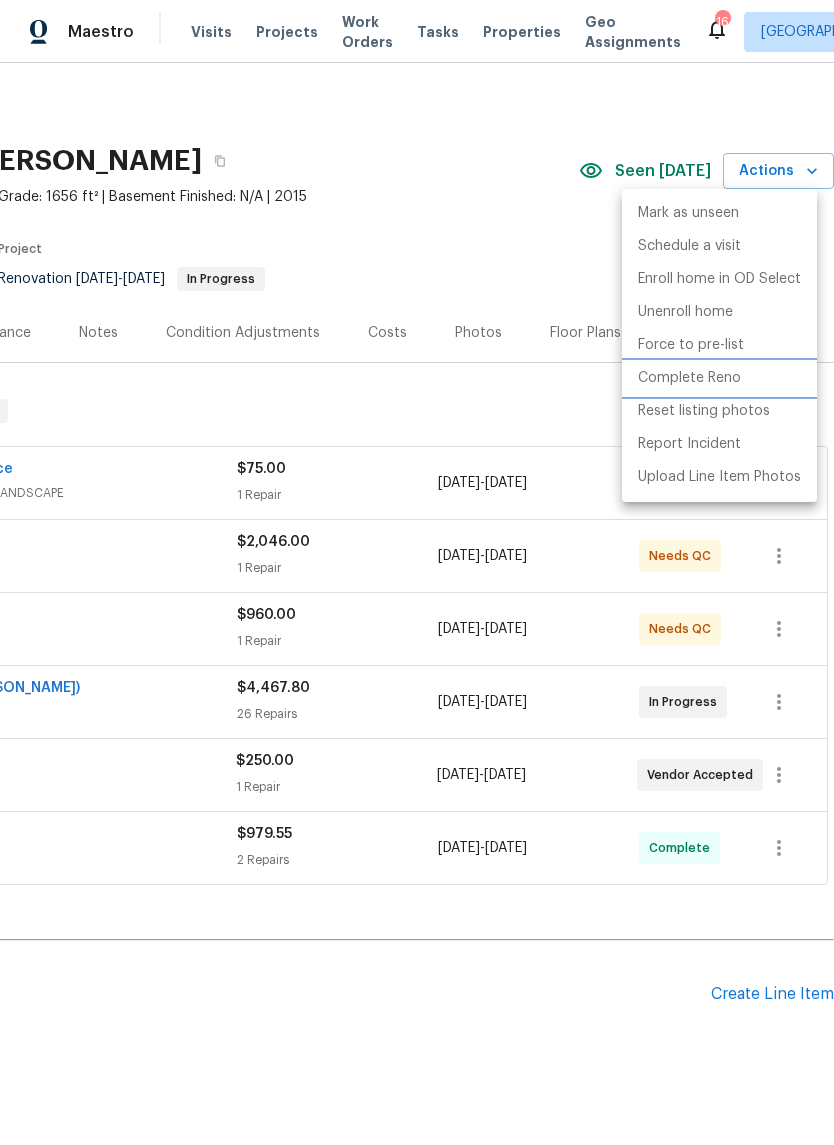 click on "Complete Reno" at bounding box center (689, 378) 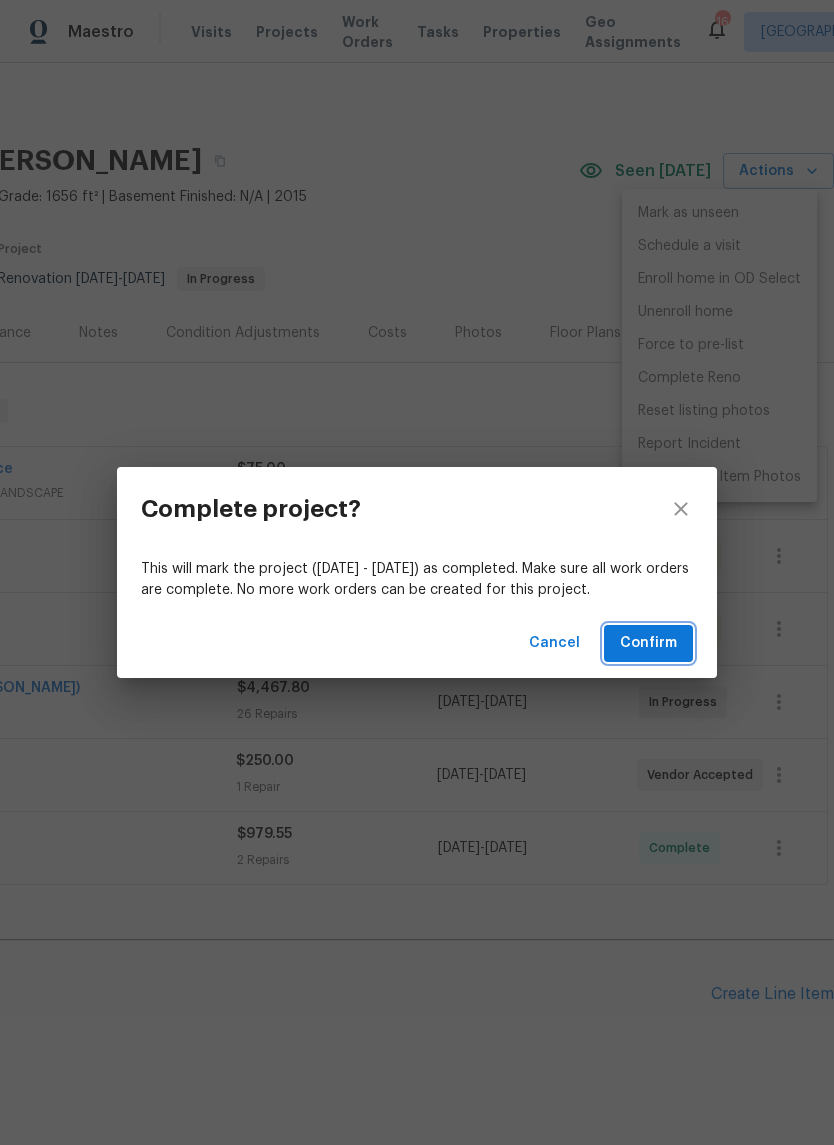 click on "Confirm" at bounding box center [648, 643] 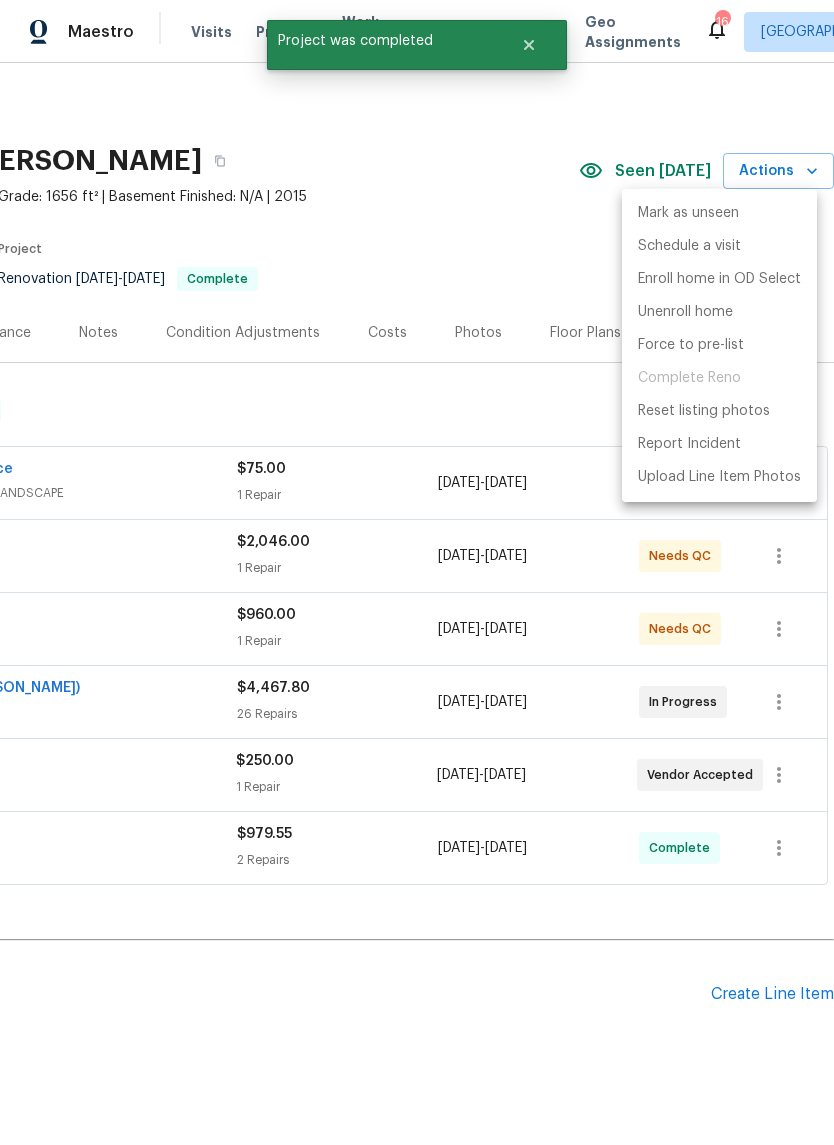 click at bounding box center (417, 572) 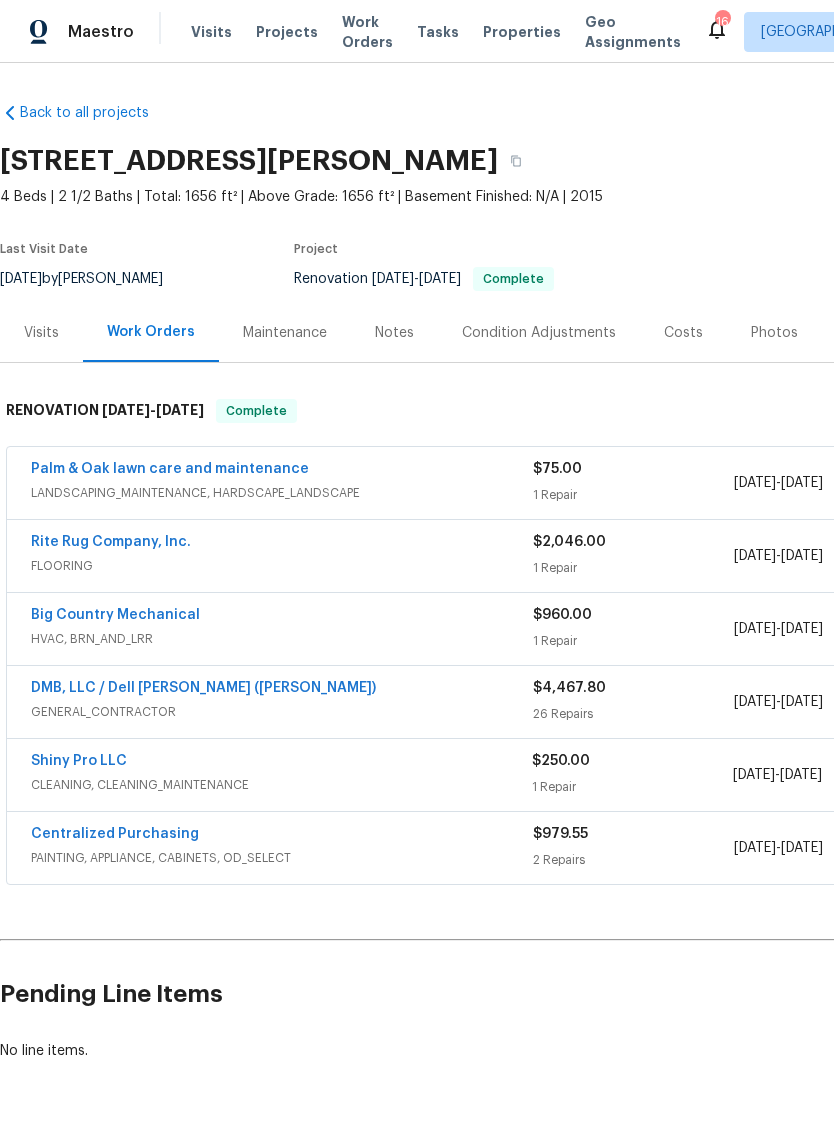 scroll, scrollTop: 0, scrollLeft: 0, axis: both 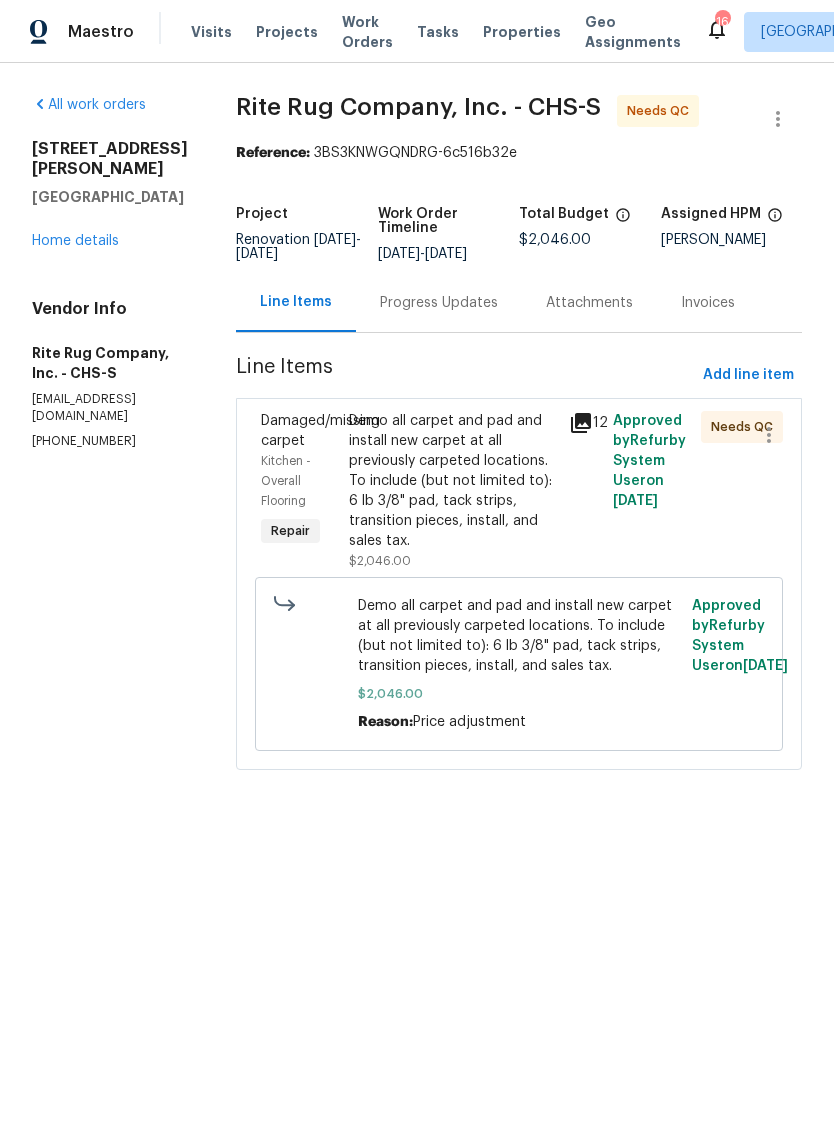 click on "Demo all carpet and pad and install new carpet at all previously carpeted locations. To include (but not limited to): 6 lb 3/8" pad, tack strips, transition pieces, install, and sales tax." at bounding box center [453, 481] 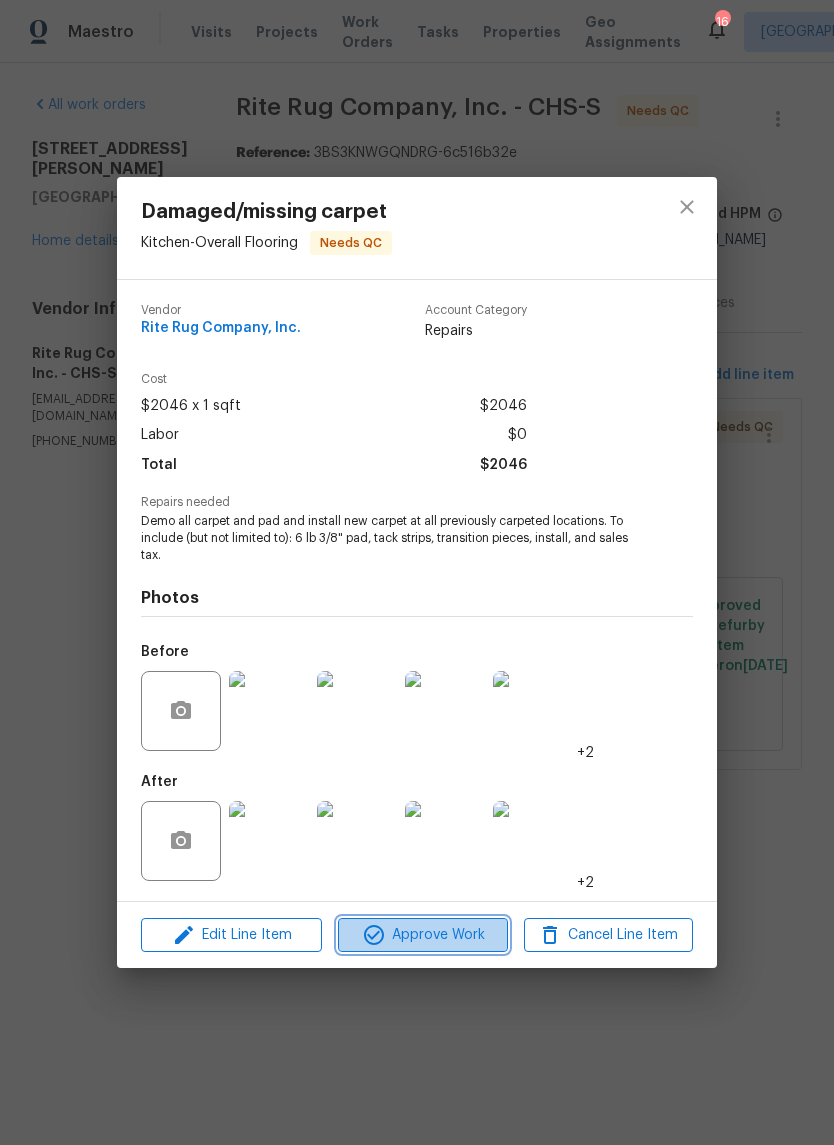 click on "Approve Work" at bounding box center (422, 935) 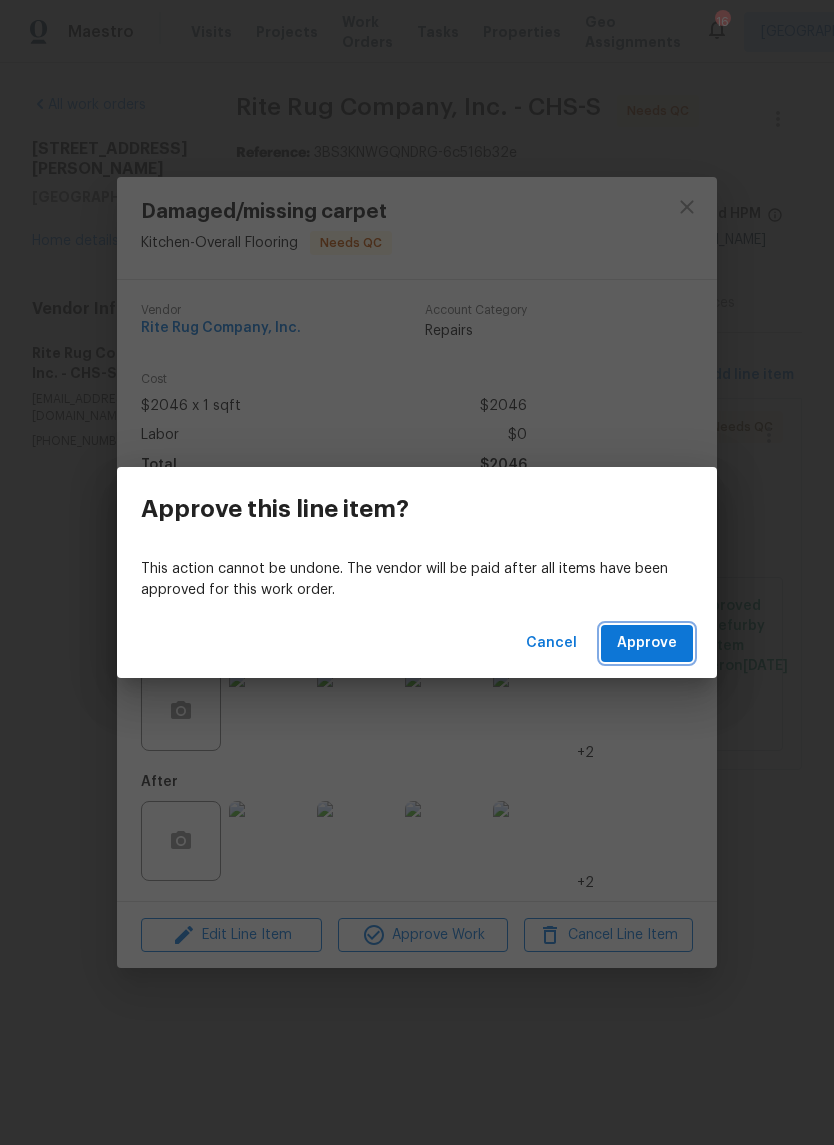 click on "Approve" at bounding box center [647, 643] 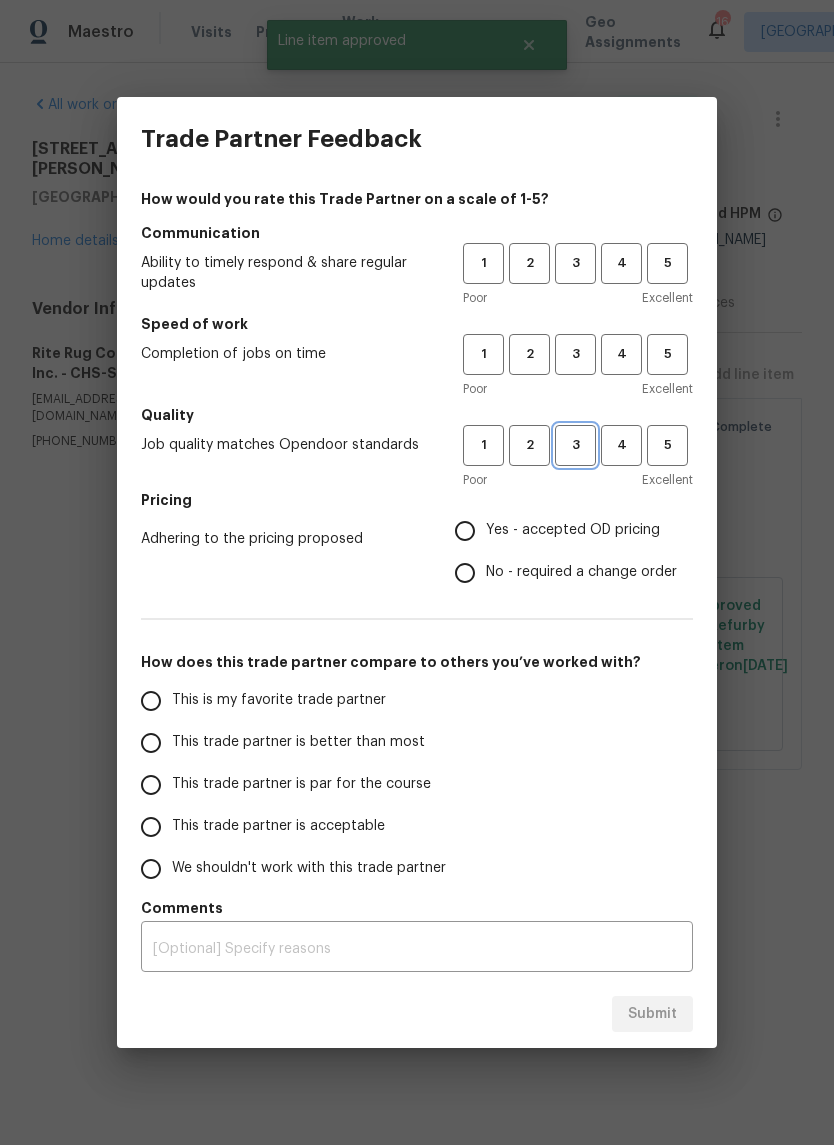 click on "3" at bounding box center [575, 445] 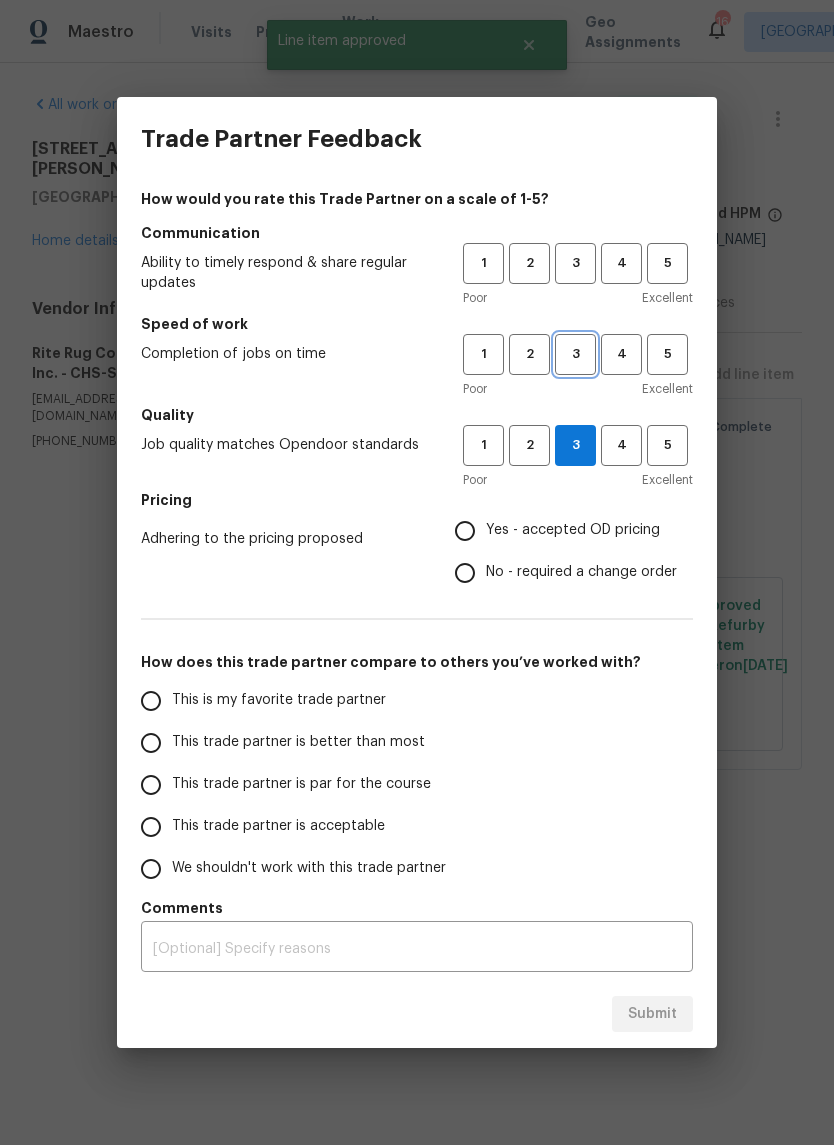 click on "3" at bounding box center (575, 354) 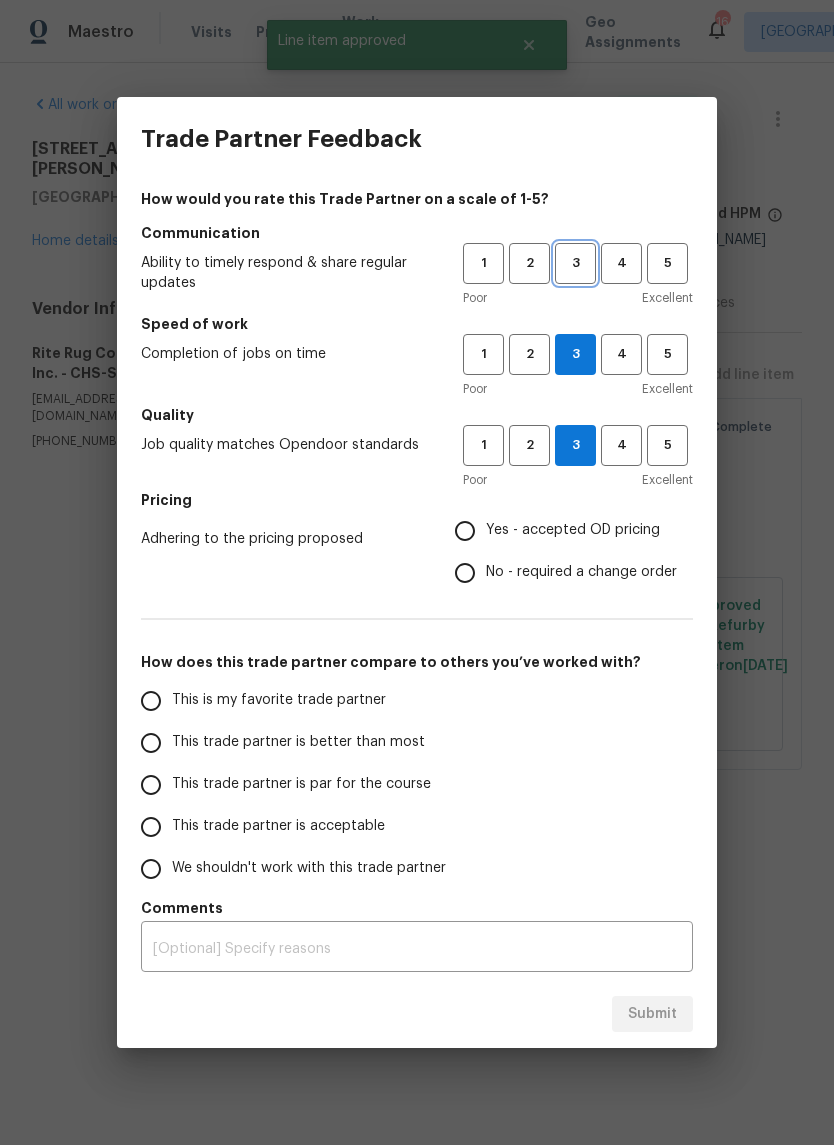 click on "3" at bounding box center [575, 263] 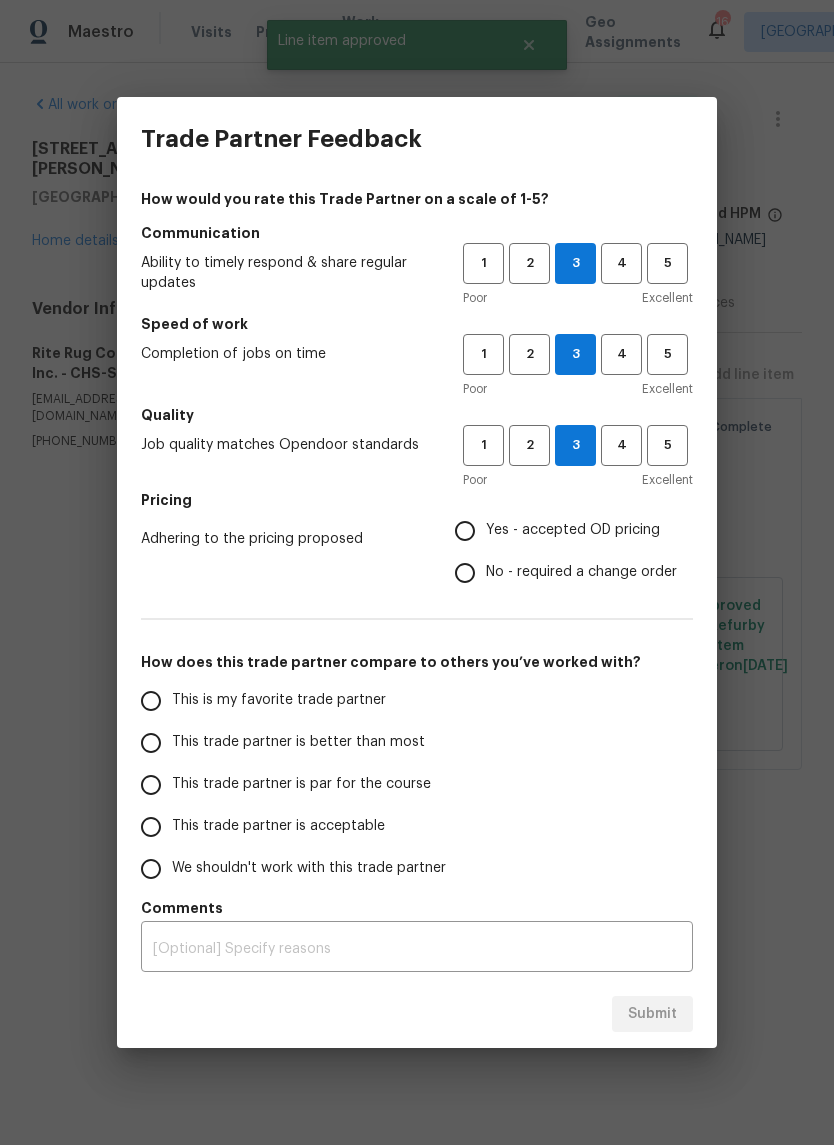 click on "Yes - accepted OD pricing" at bounding box center [465, 531] 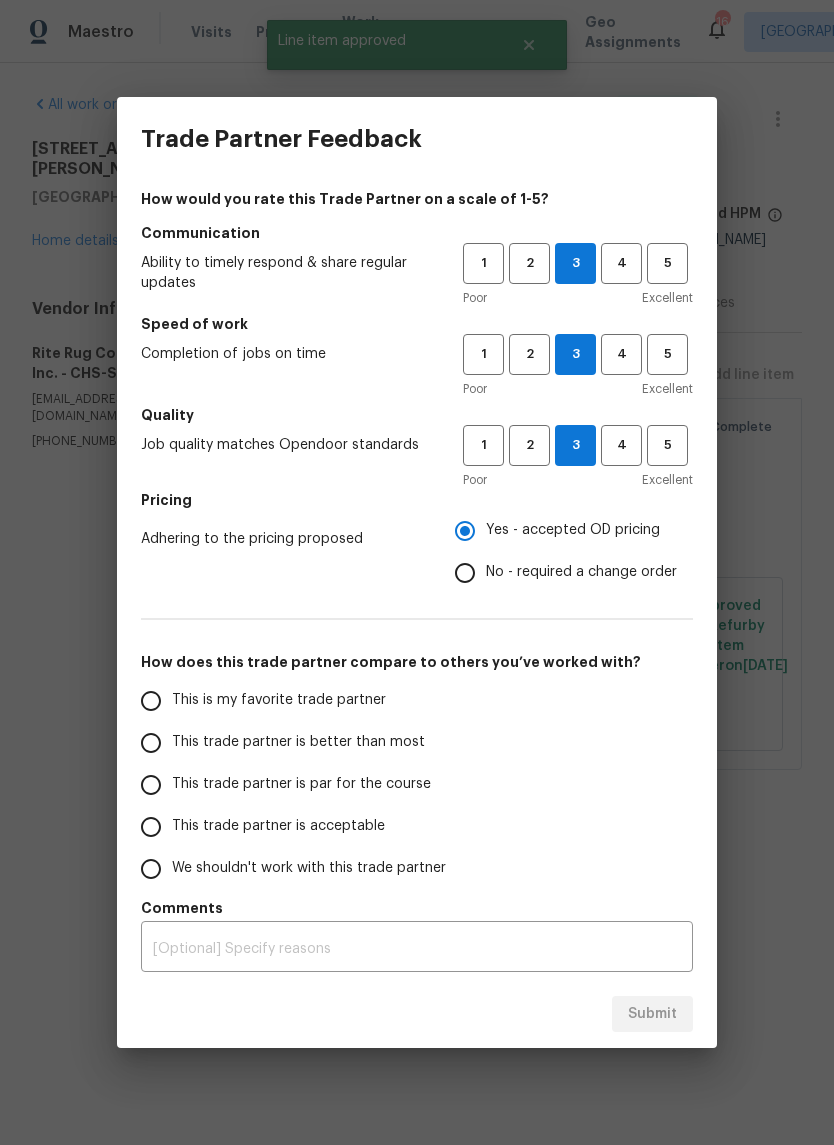 click on "This trade partner is par for the course" at bounding box center [151, 785] 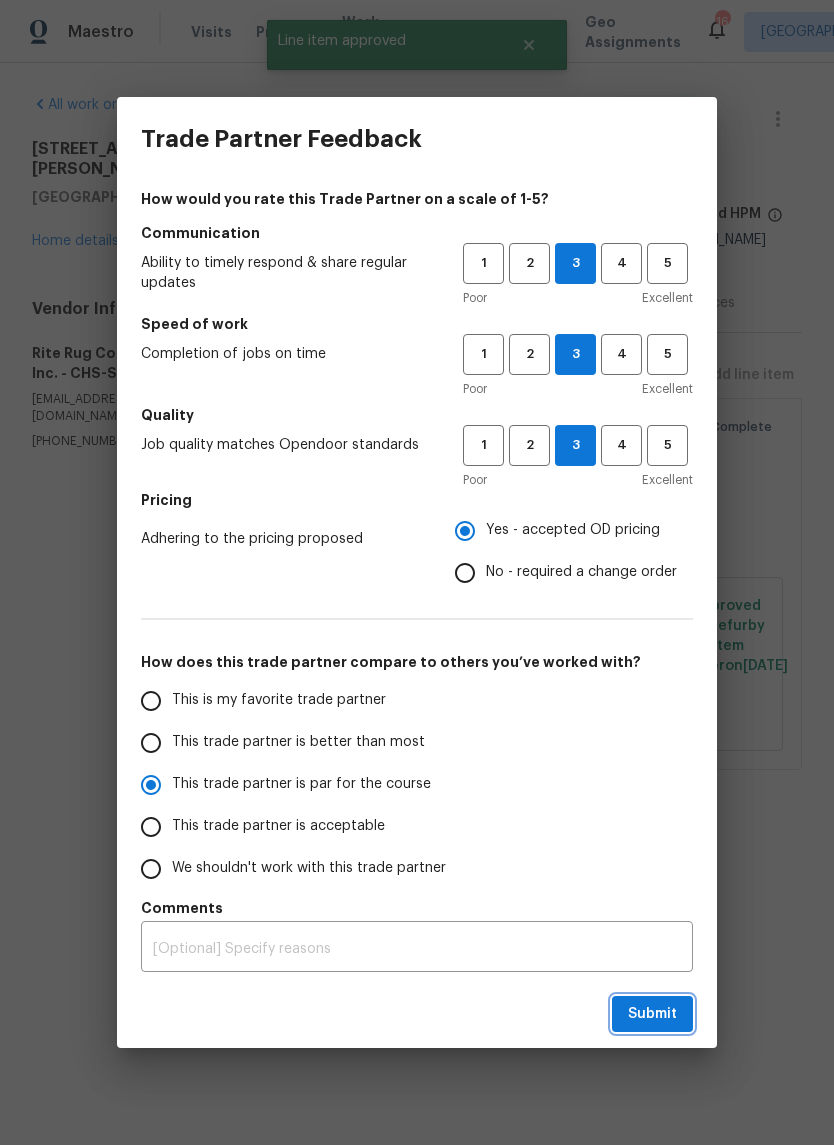 click on "Submit" at bounding box center [652, 1014] 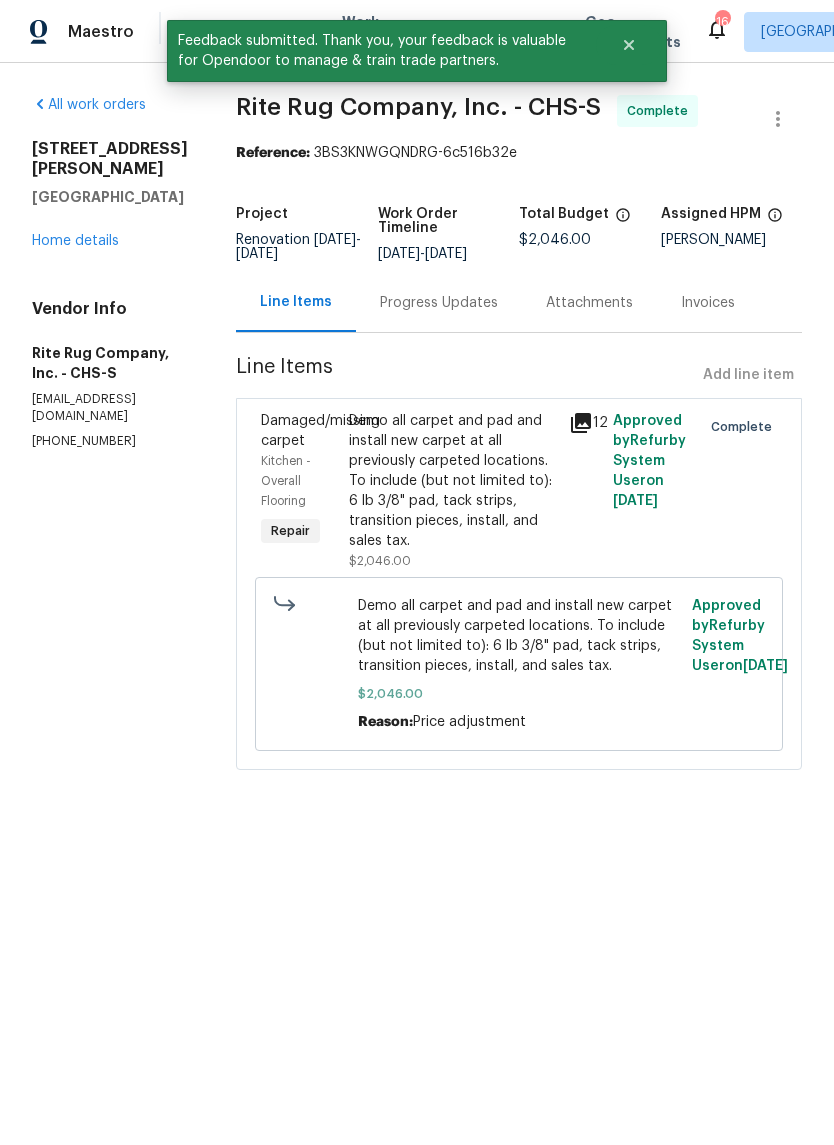 click on "Home details" at bounding box center (75, 241) 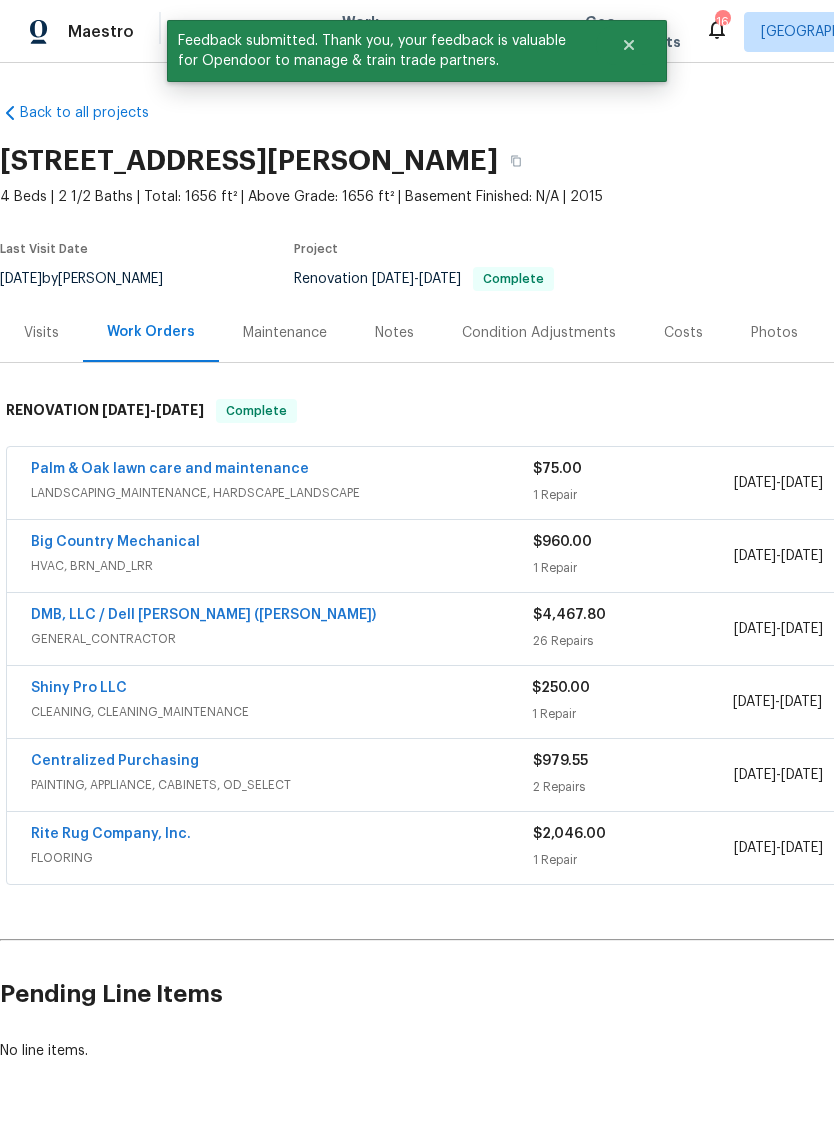 click on "Big Country Mechanical" at bounding box center [115, 542] 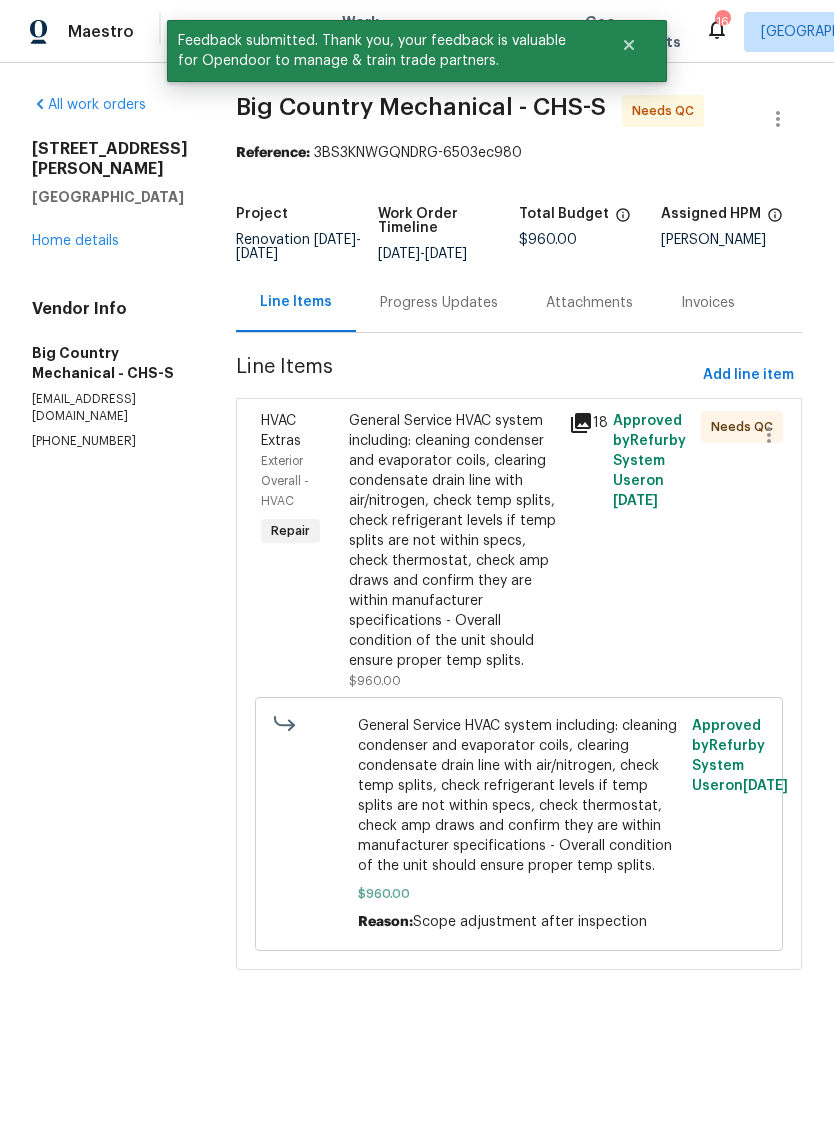 click on "General Service HVAC system including: cleaning condenser and evaporator coils, clearing condensate drain line with air/nitrogen, check temp splits, check refrigerant levels if temp splits are not within specs, check thermostat, check amp draws and confirm they are within manufacturer specifications - Overall condition of the unit should ensure proper temp splits." at bounding box center (453, 541) 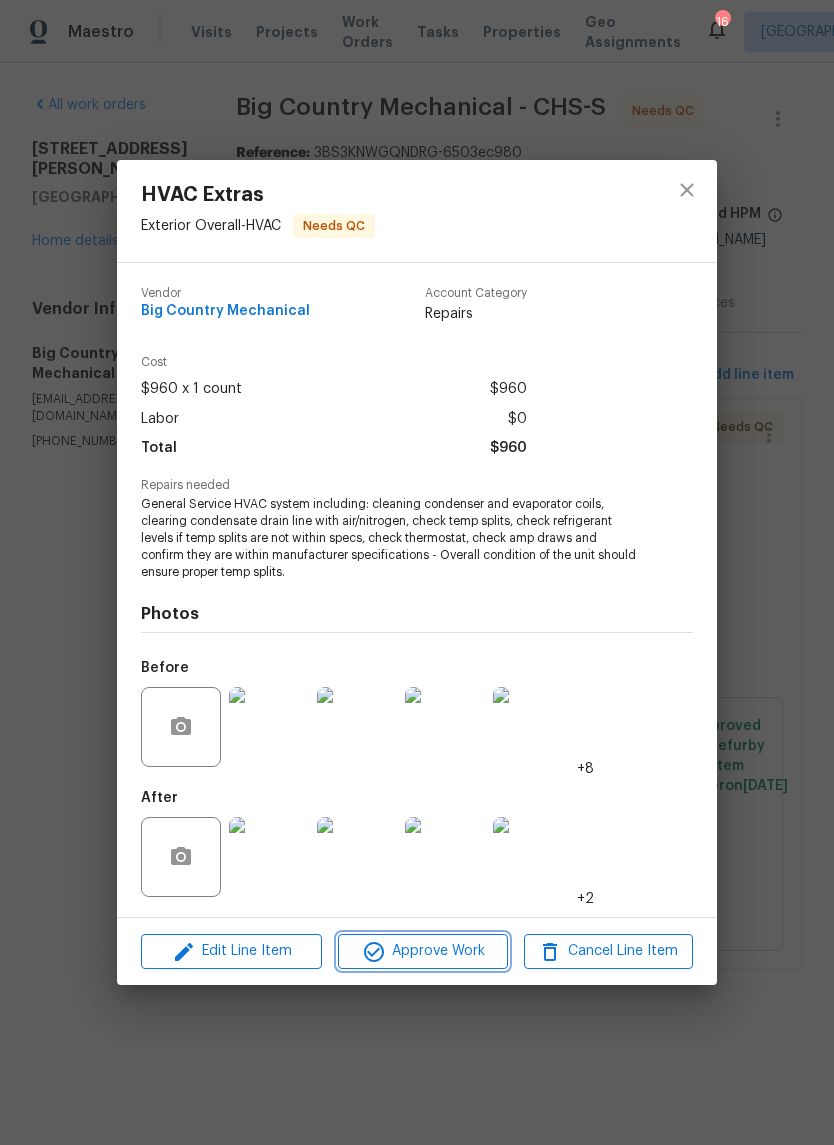 click on "Approve Work" at bounding box center [422, 951] 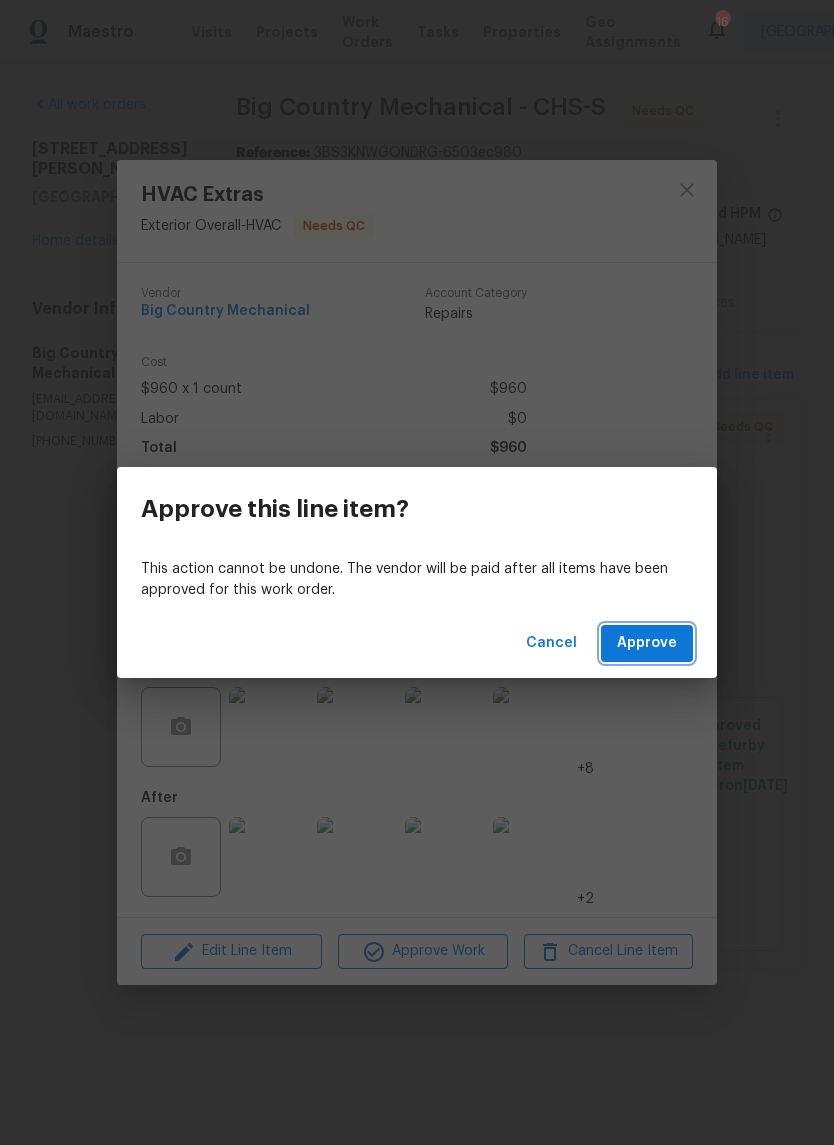 click on "Approve" at bounding box center (647, 643) 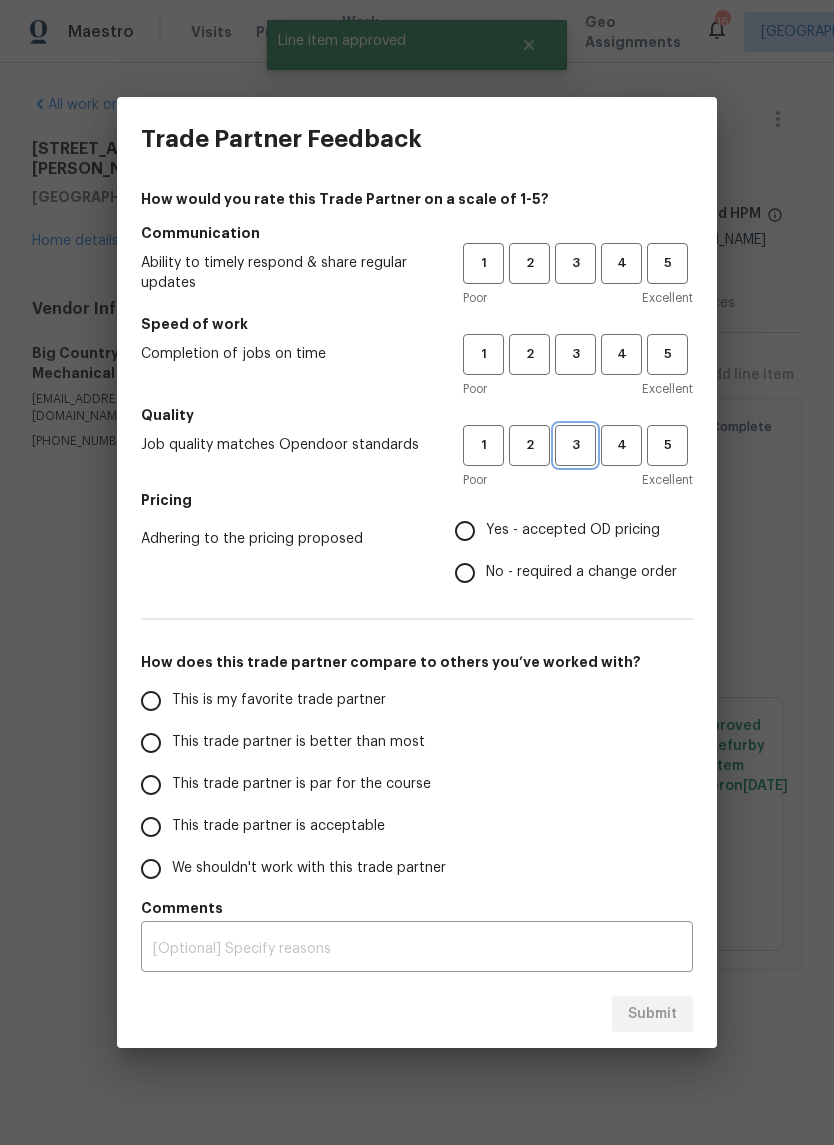 click on "3" at bounding box center [575, 445] 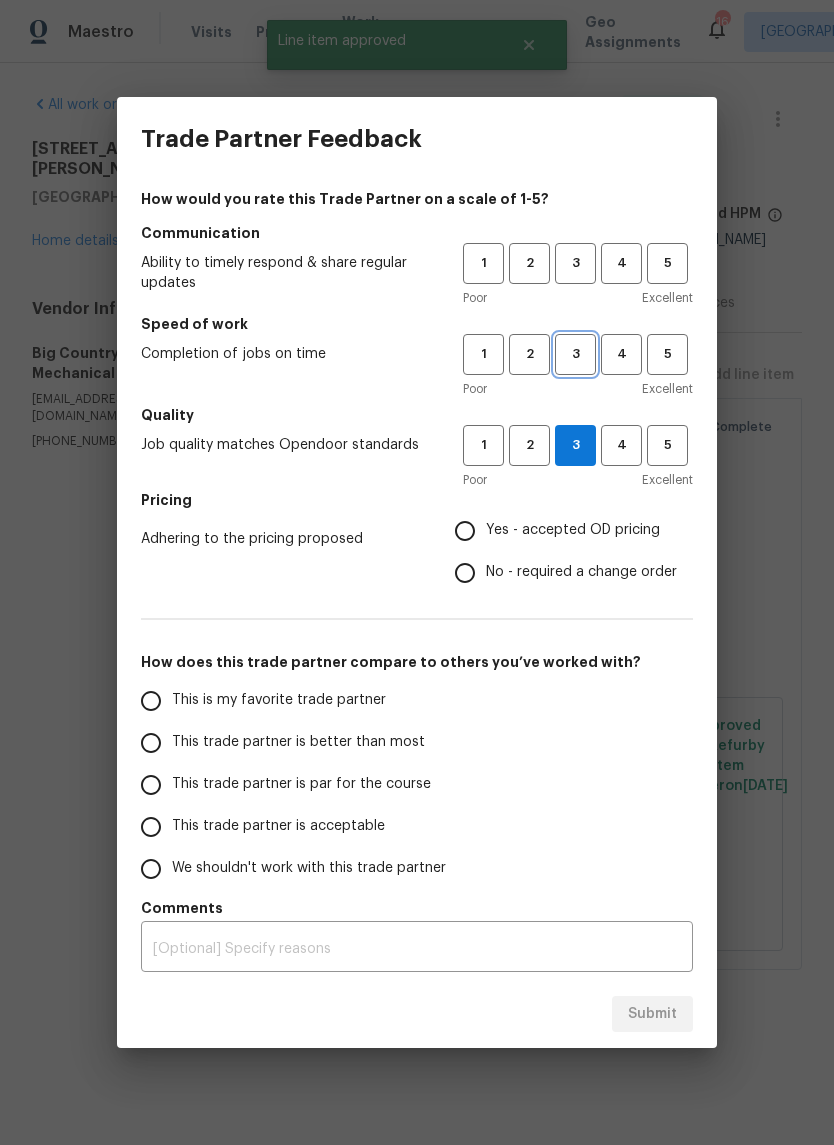 click on "3" at bounding box center (575, 354) 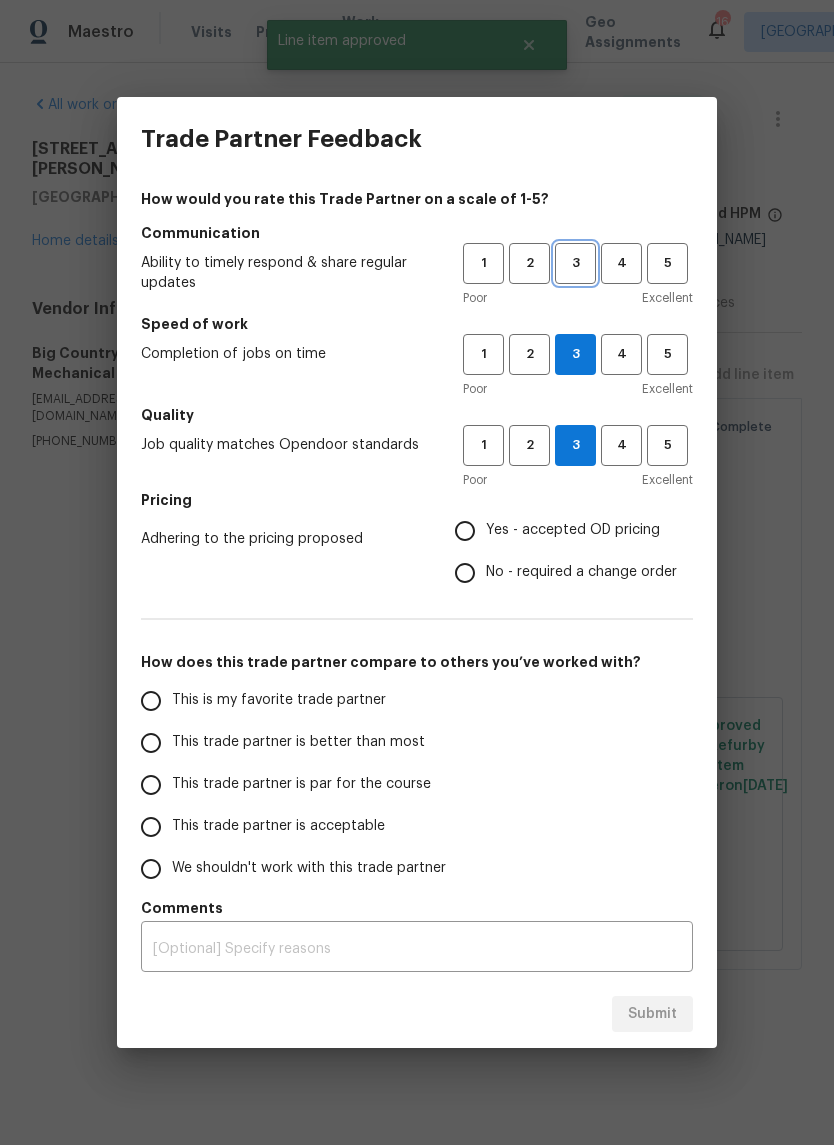 click on "3" at bounding box center (575, 263) 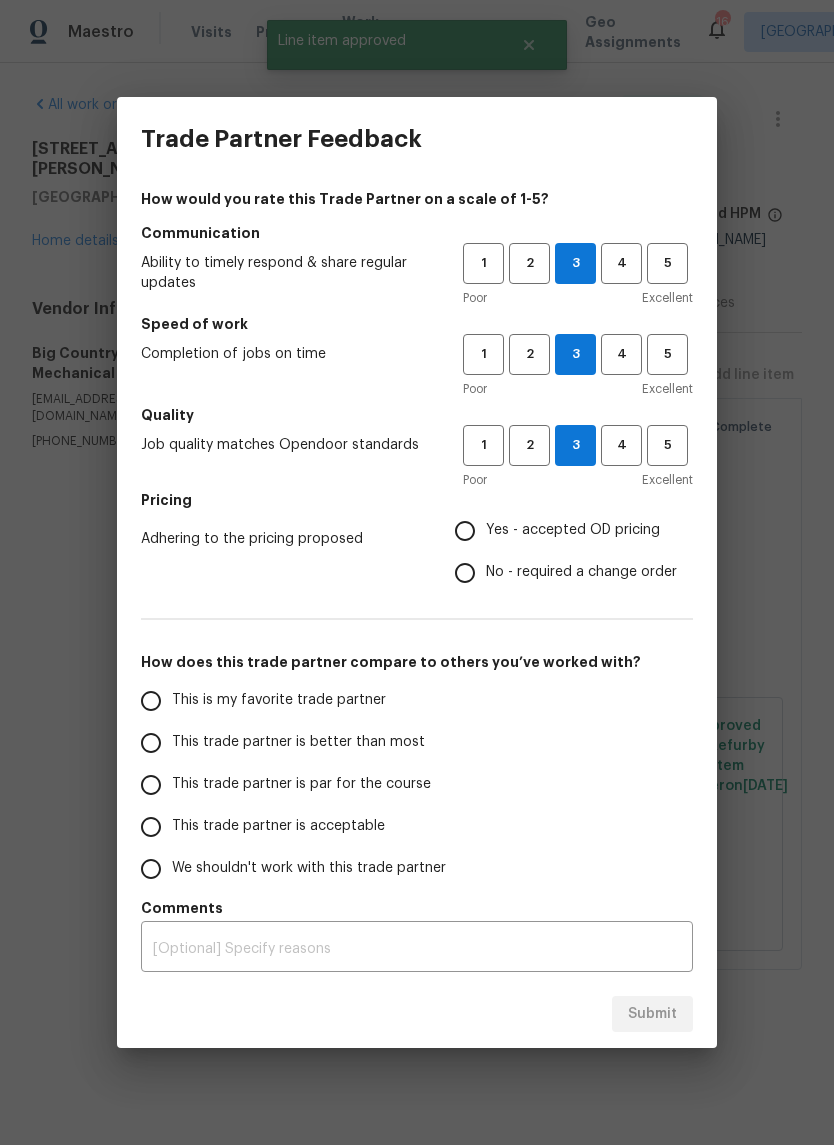 click on "Yes - accepted OD pricing" at bounding box center (465, 531) 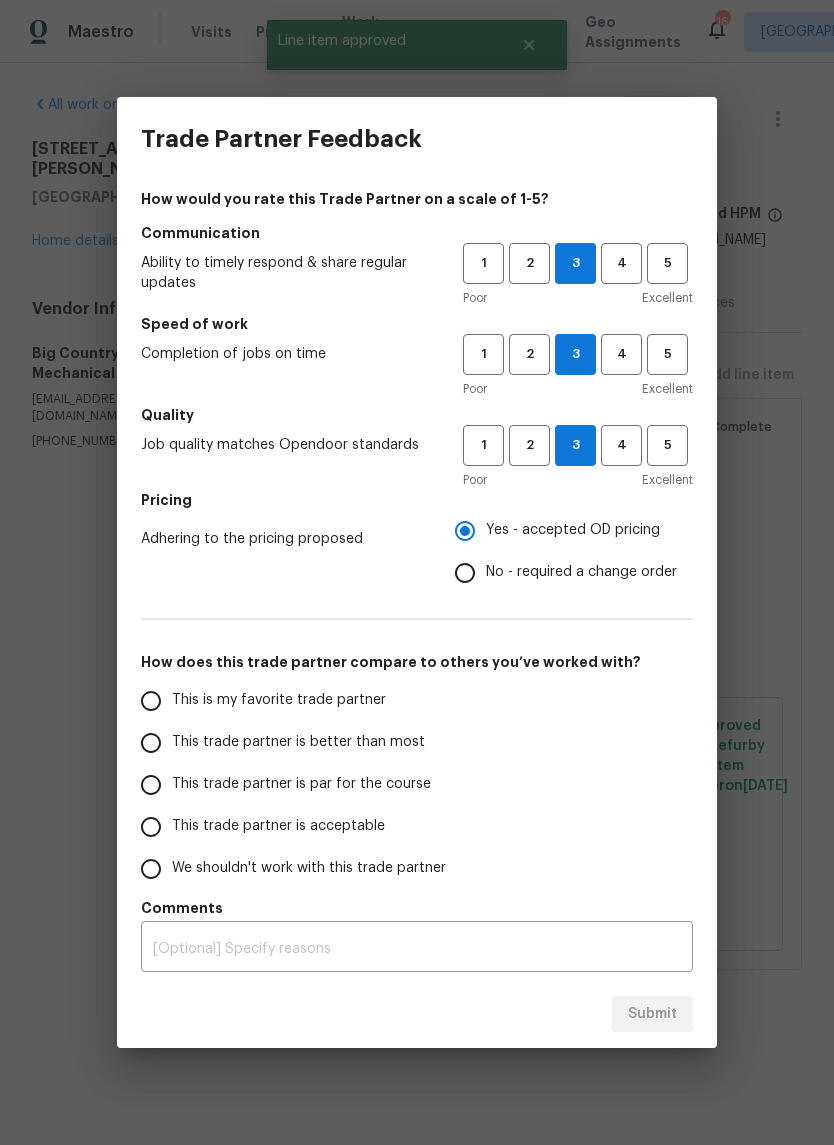 click on "This trade partner is par for the course" at bounding box center [151, 785] 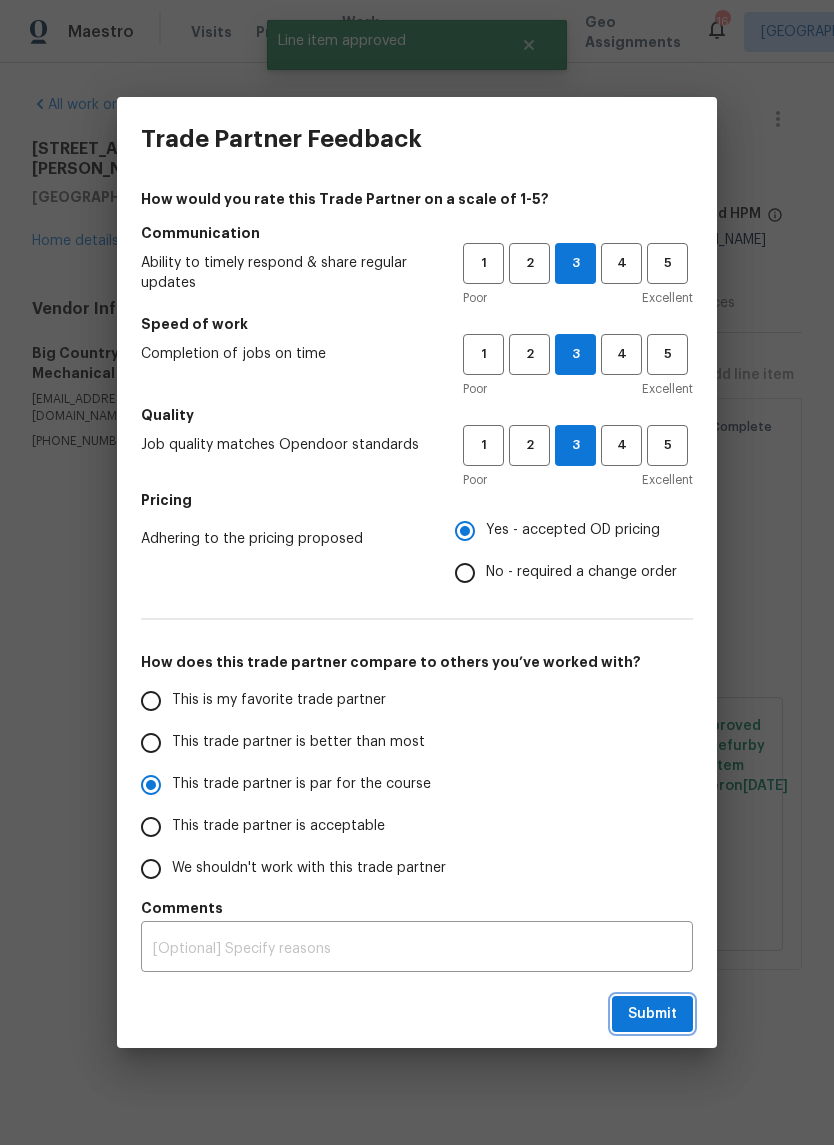 click on "Submit" at bounding box center [652, 1014] 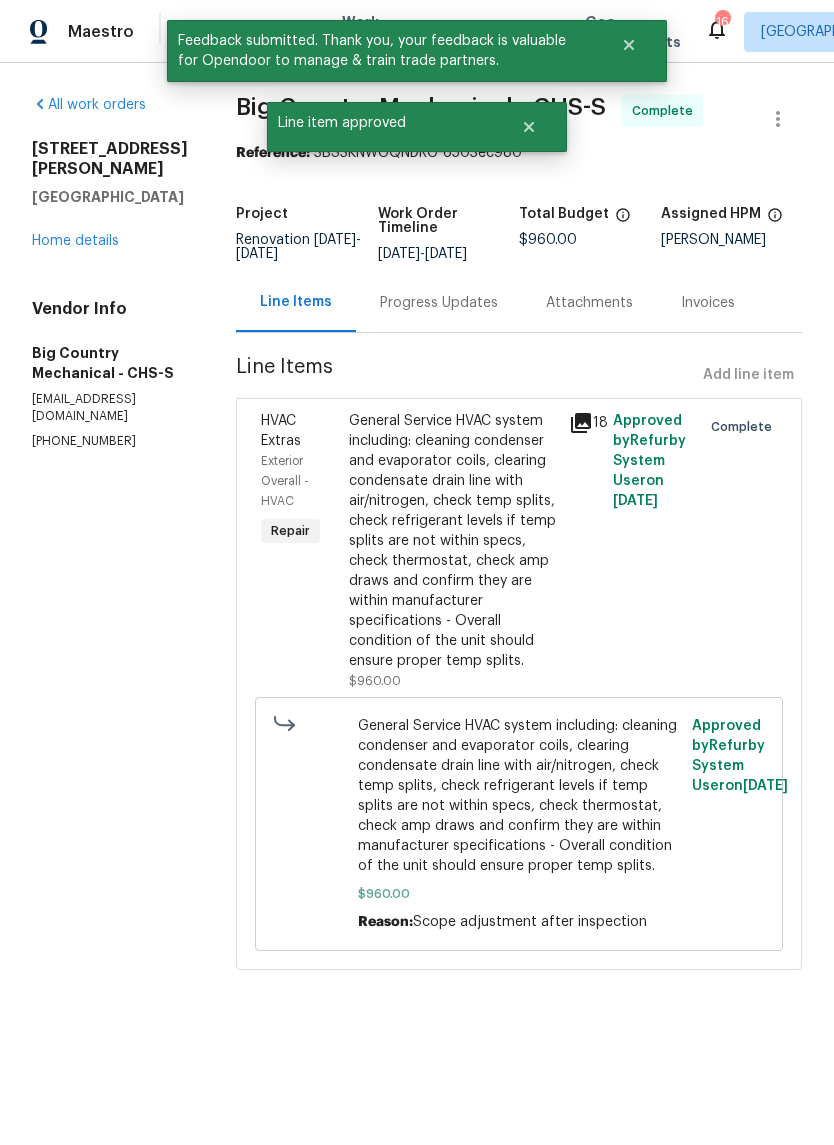 click on "[STREET_ADDRESS][PERSON_NAME] Home details" at bounding box center (110, 195) 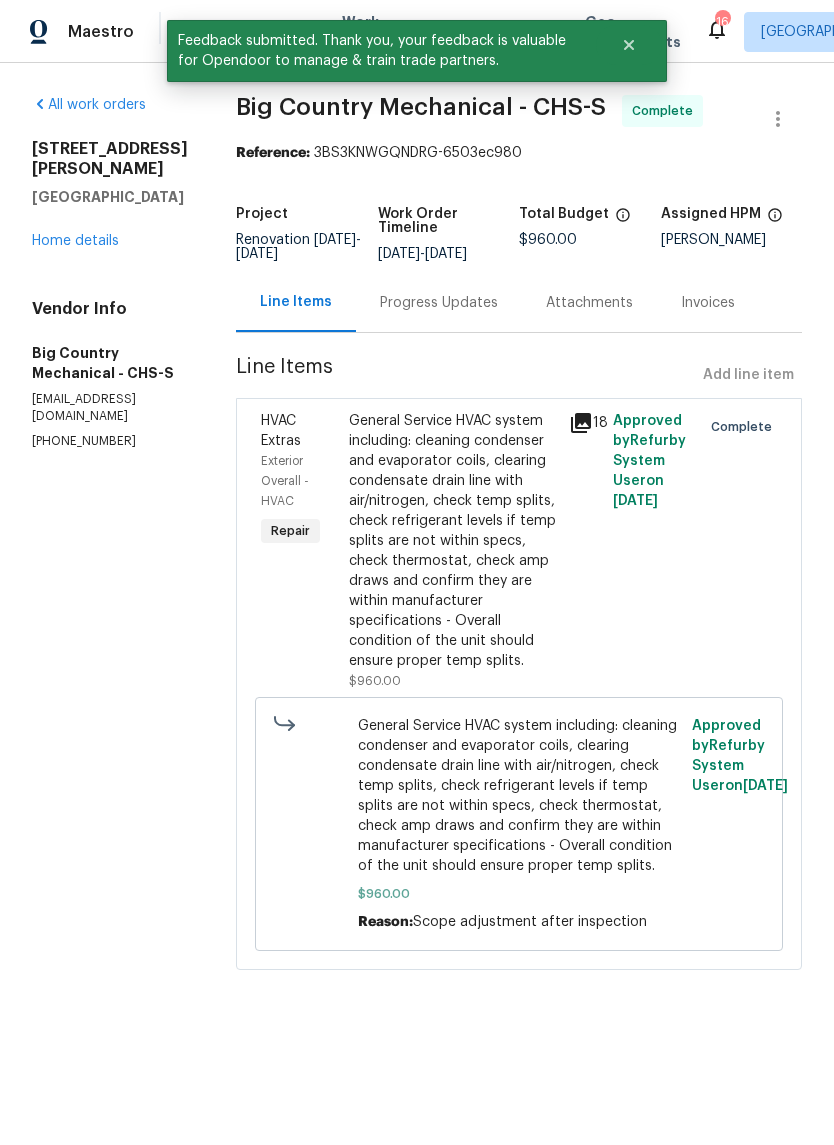 click on "Home details" at bounding box center (75, 241) 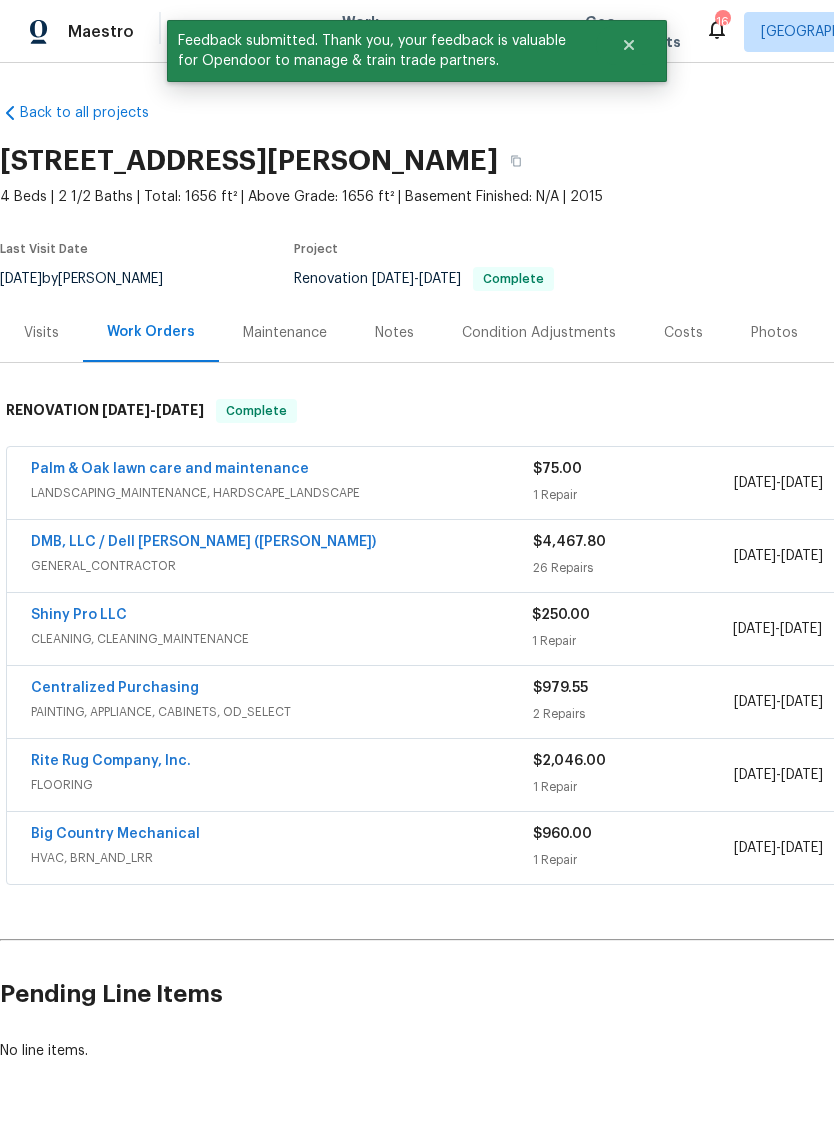 scroll, scrollTop: 0, scrollLeft: 0, axis: both 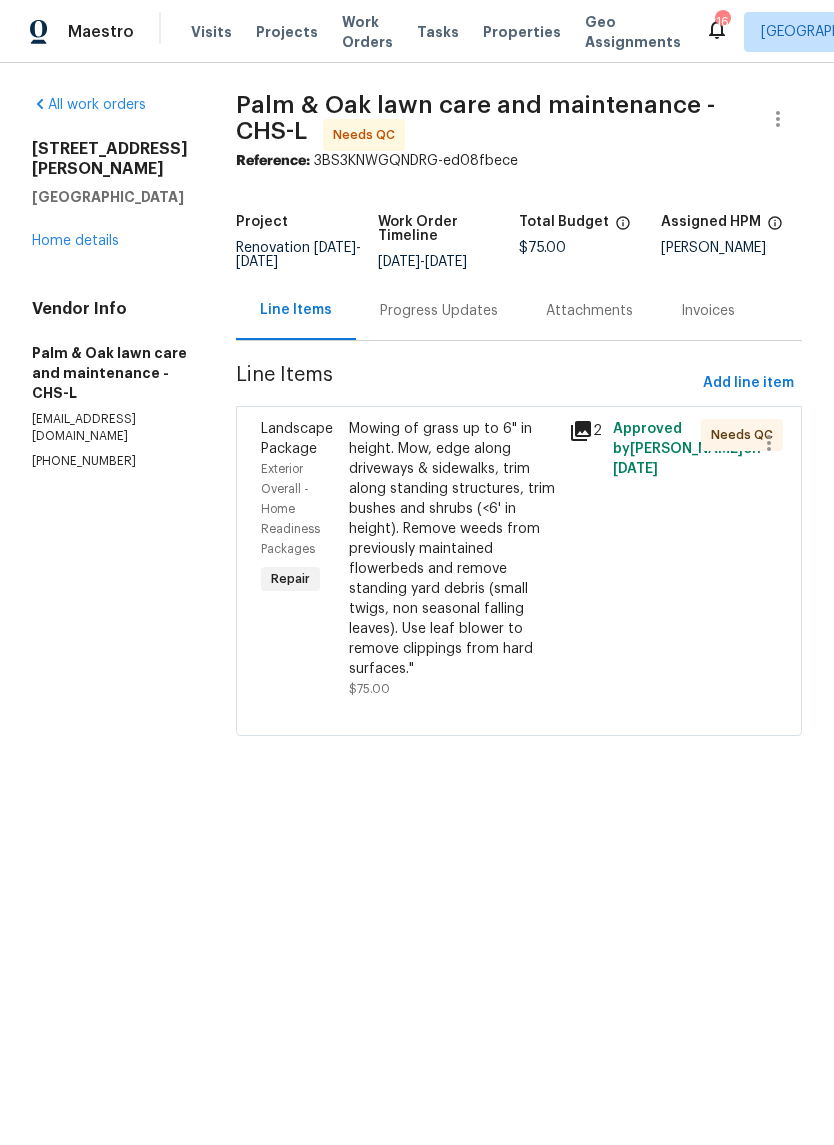 click on "Mowing of grass up to 6" in height. Mow, edge along driveways & sidewalks, trim along standing structures, trim bushes and shrubs (<6' in height). Remove weeds from previously maintained flowerbeds and remove standing yard debris (small twigs, non seasonal falling leaves).  Use leaf blower to remove clippings from hard surfaces."" at bounding box center (453, 549) 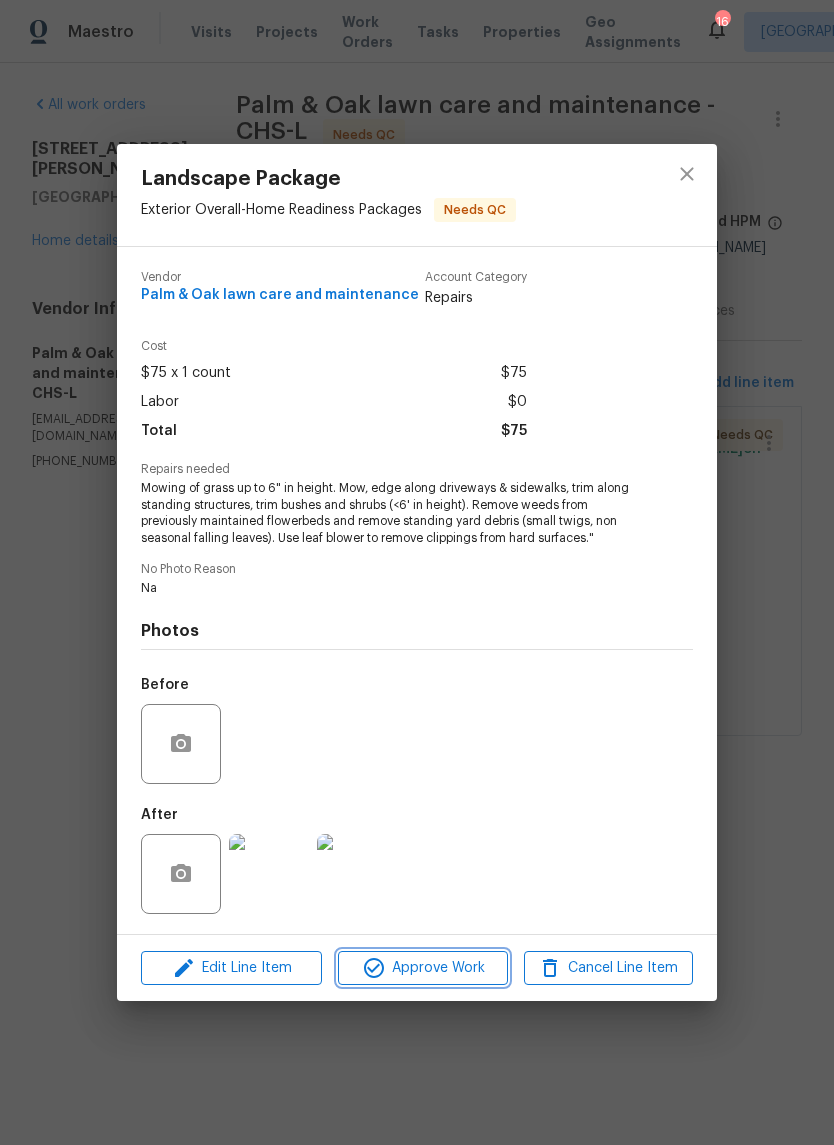 click on "Approve Work" at bounding box center [422, 968] 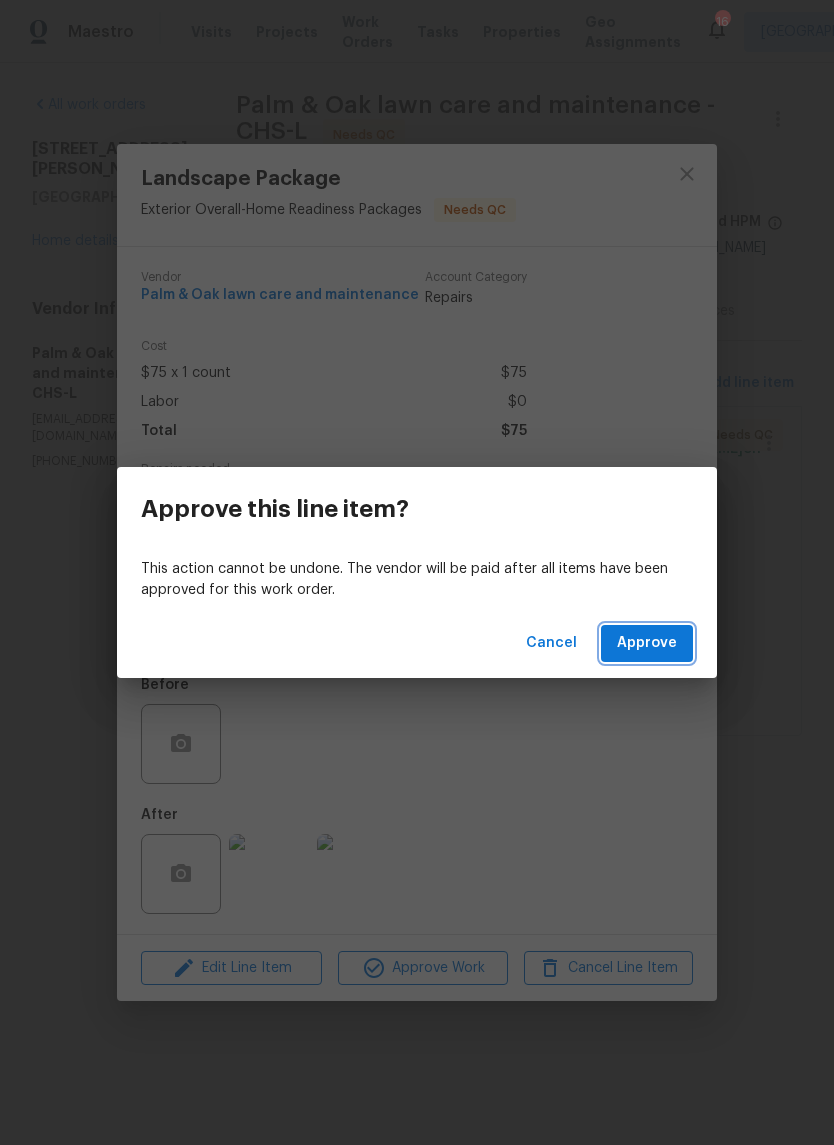 click on "Approve" at bounding box center [647, 643] 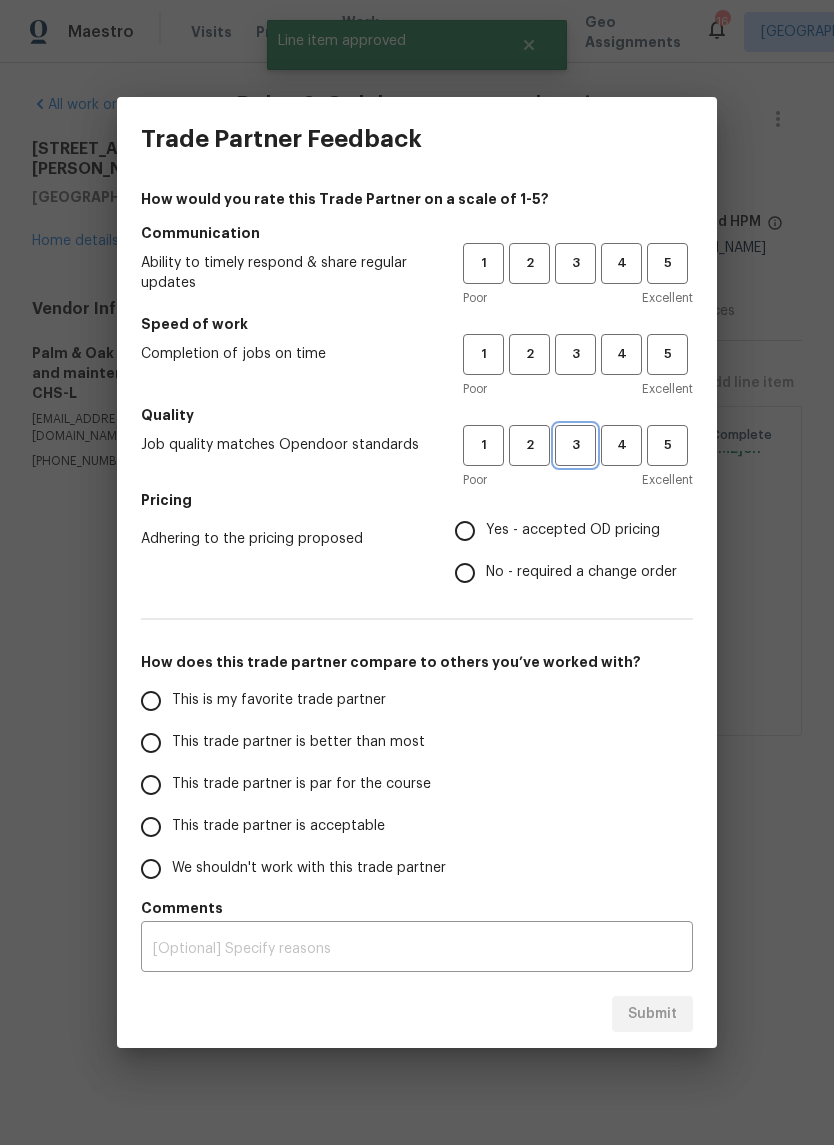 click on "3" at bounding box center (575, 445) 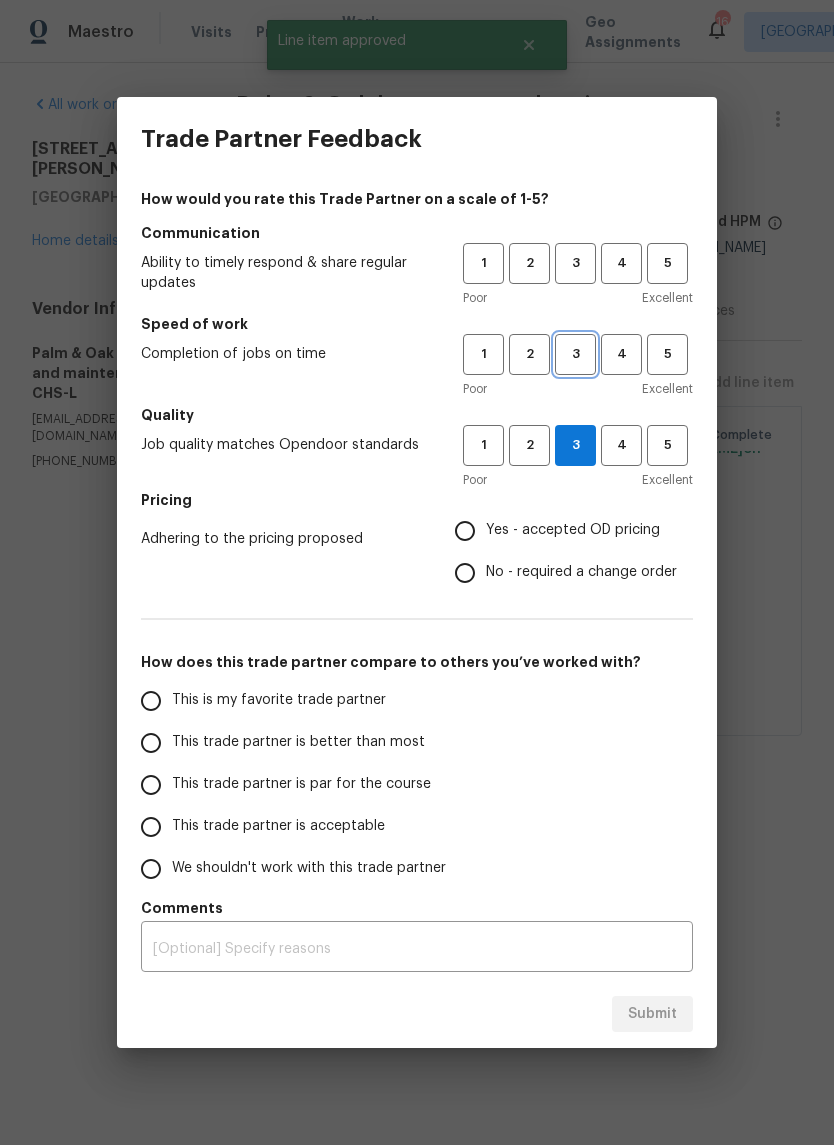 click on "3" at bounding box center (575, 354) 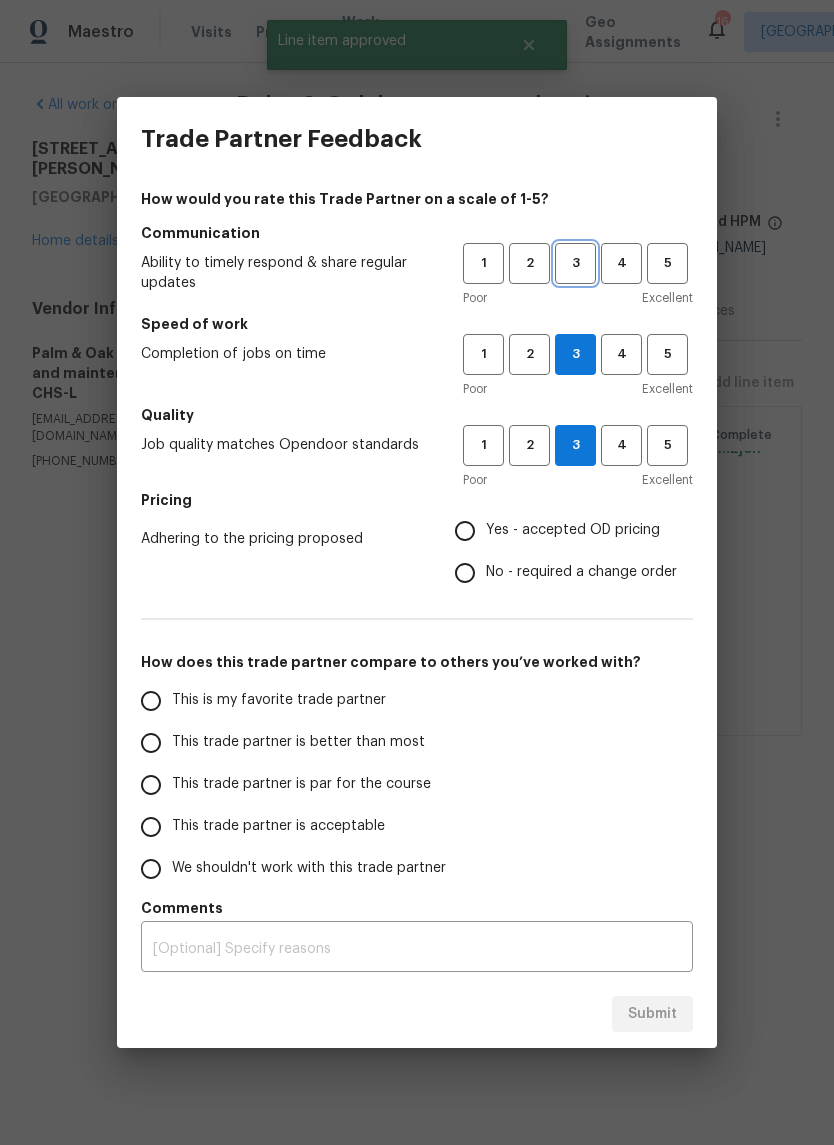 click on "3" at bounding box center (575, 263) 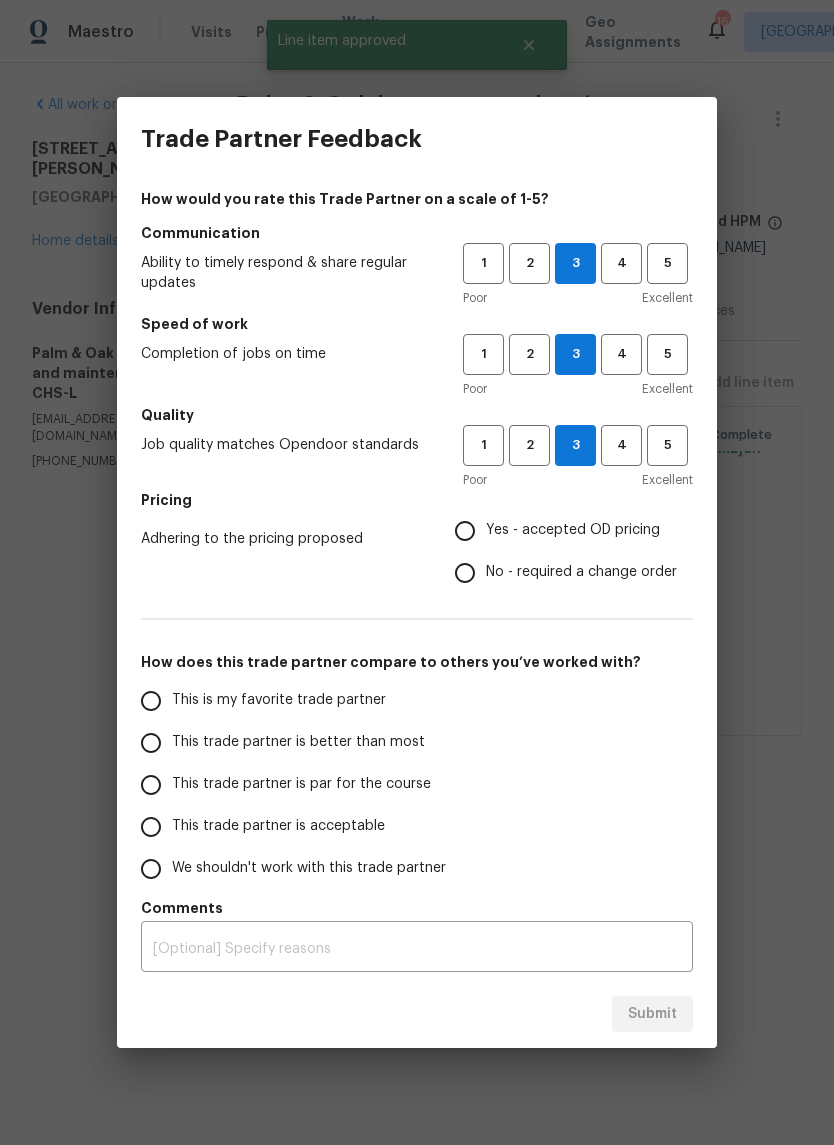 click on "Yes - accepted OD pricing" at bounding box center [465, 531] 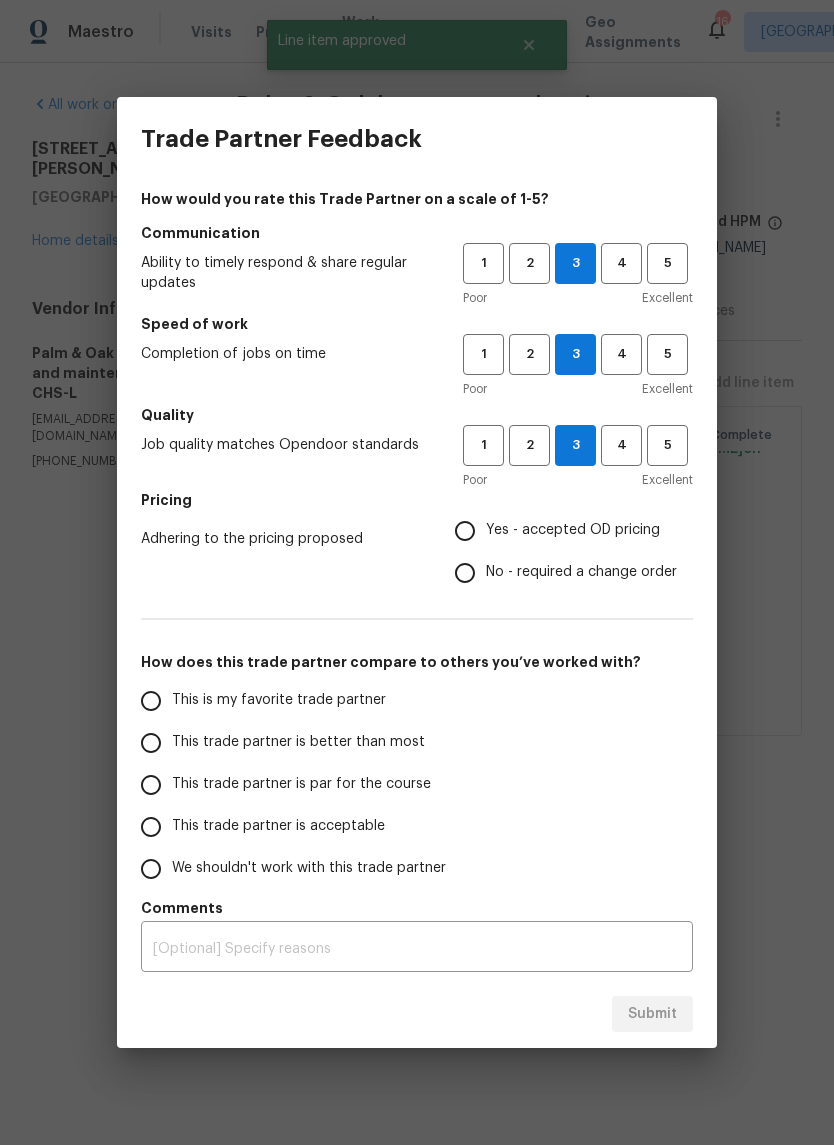 radio on "true" 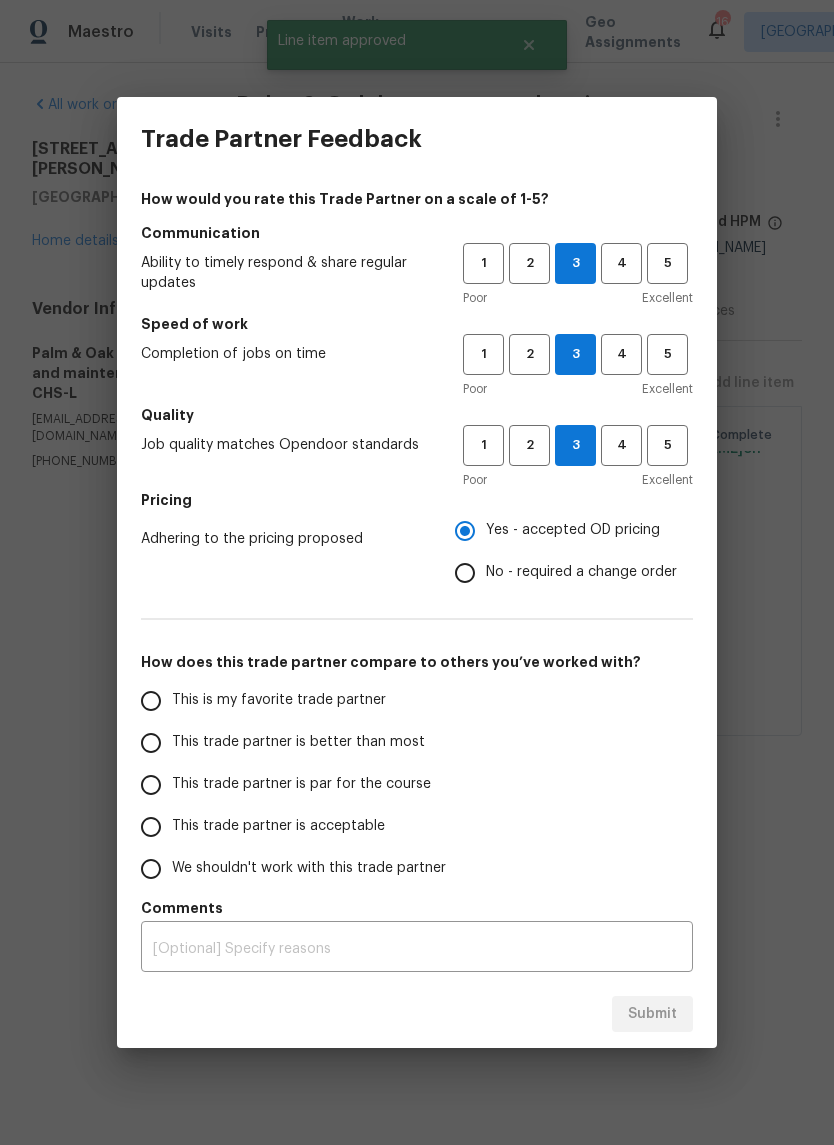 click on "This trade partner is par for the course" at bounding box center [151, 785] 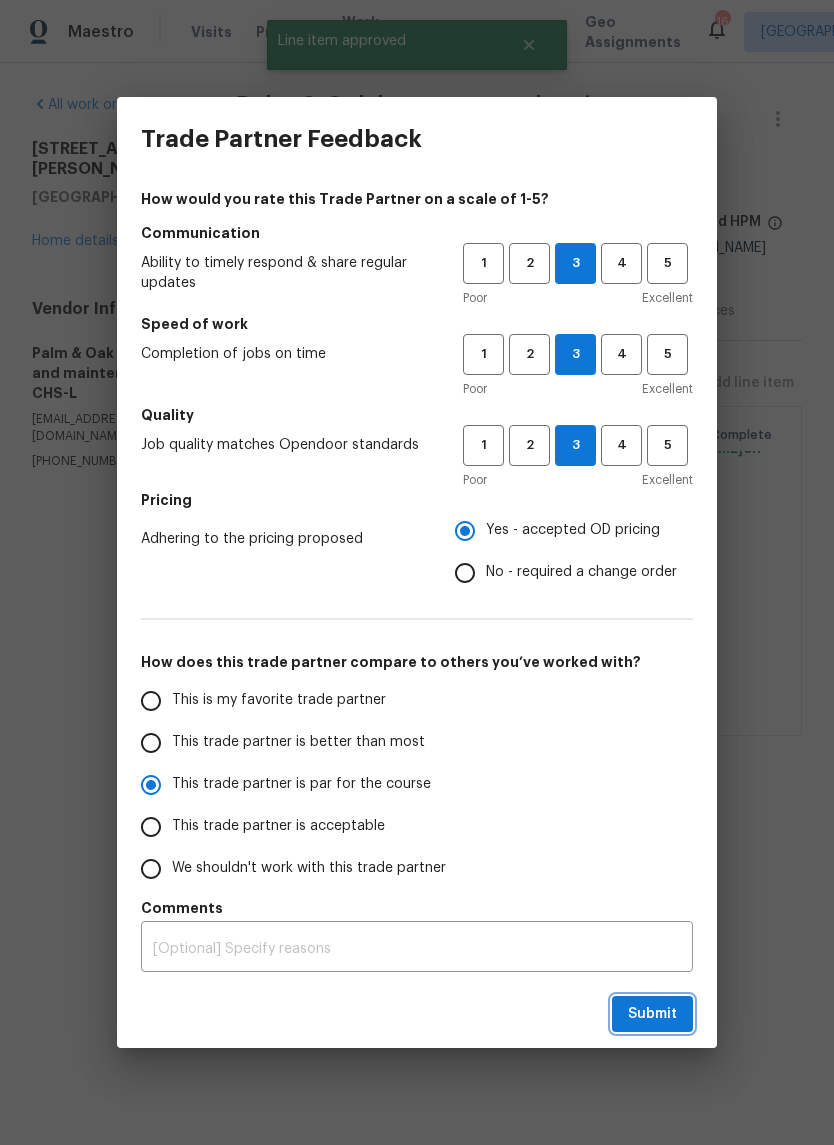 click on "Submit" at bounding box center [652, 1014] 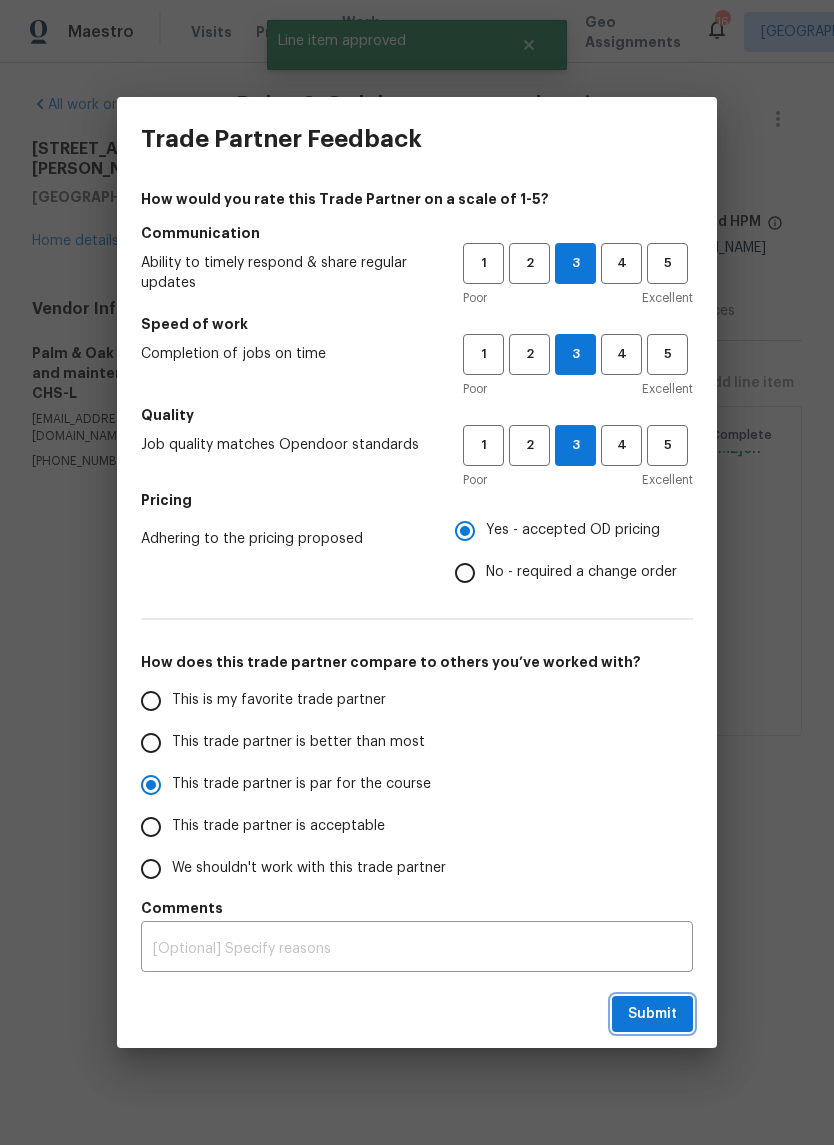 radio on "true" 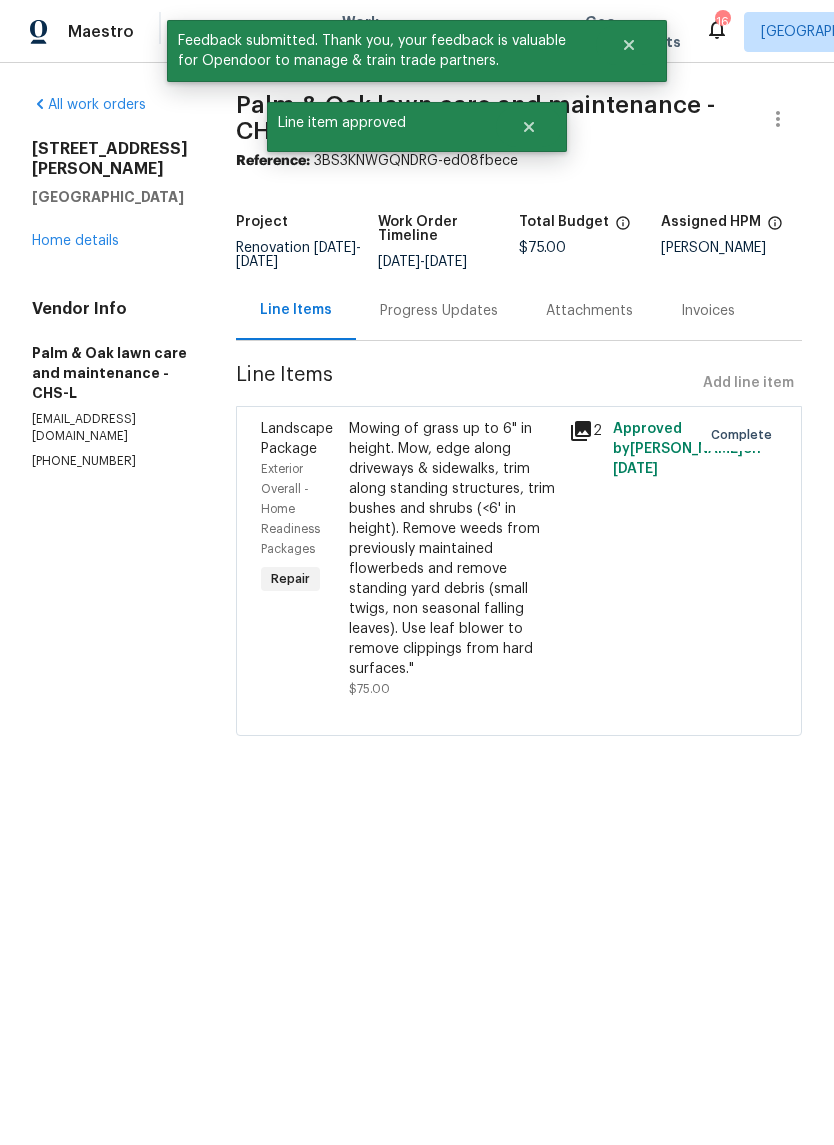 radio on "false" 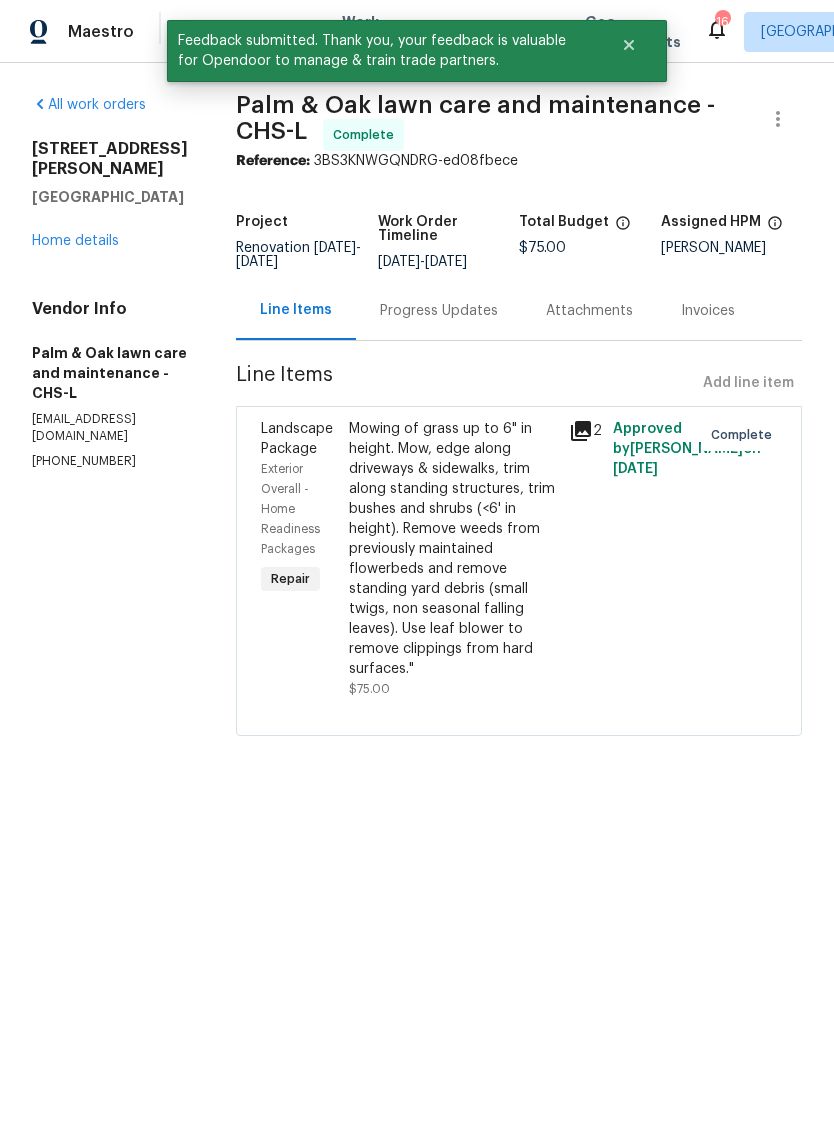 click on "Home details" at bounding box center (75, 241) 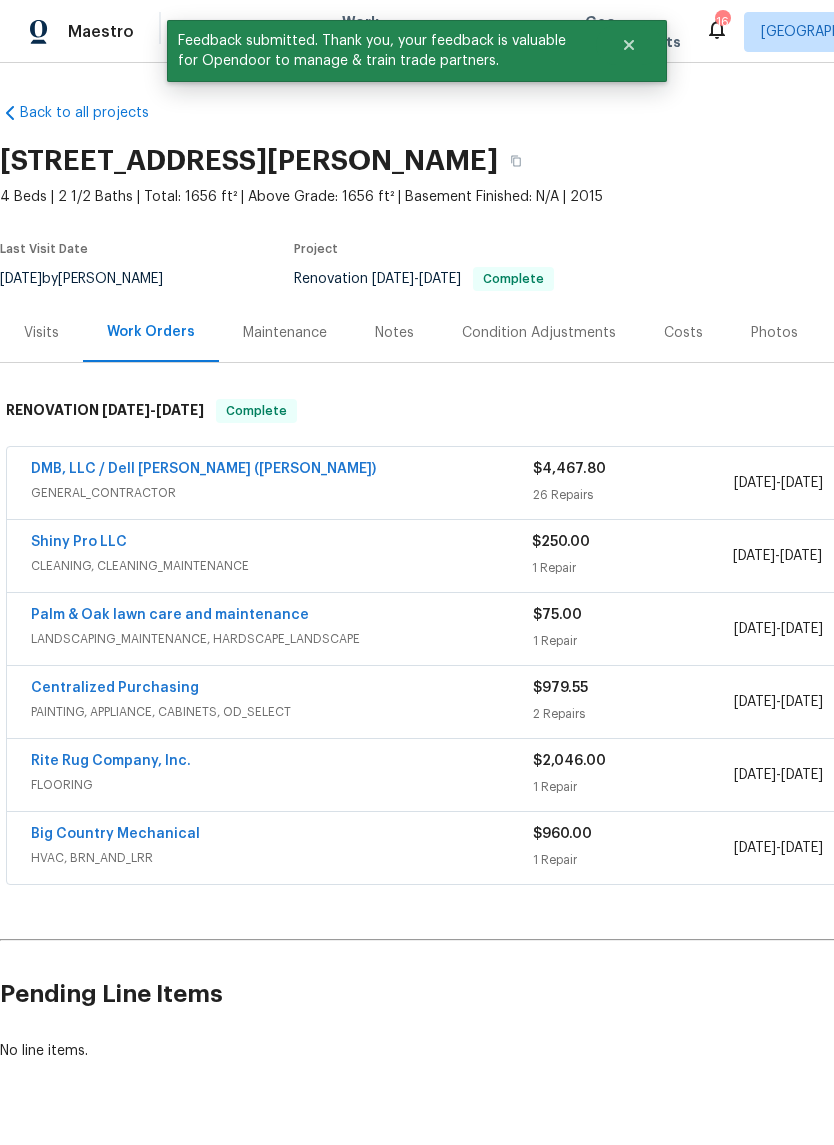 scroll, scrollTop: 0, scrollLeft: 0, axis: both 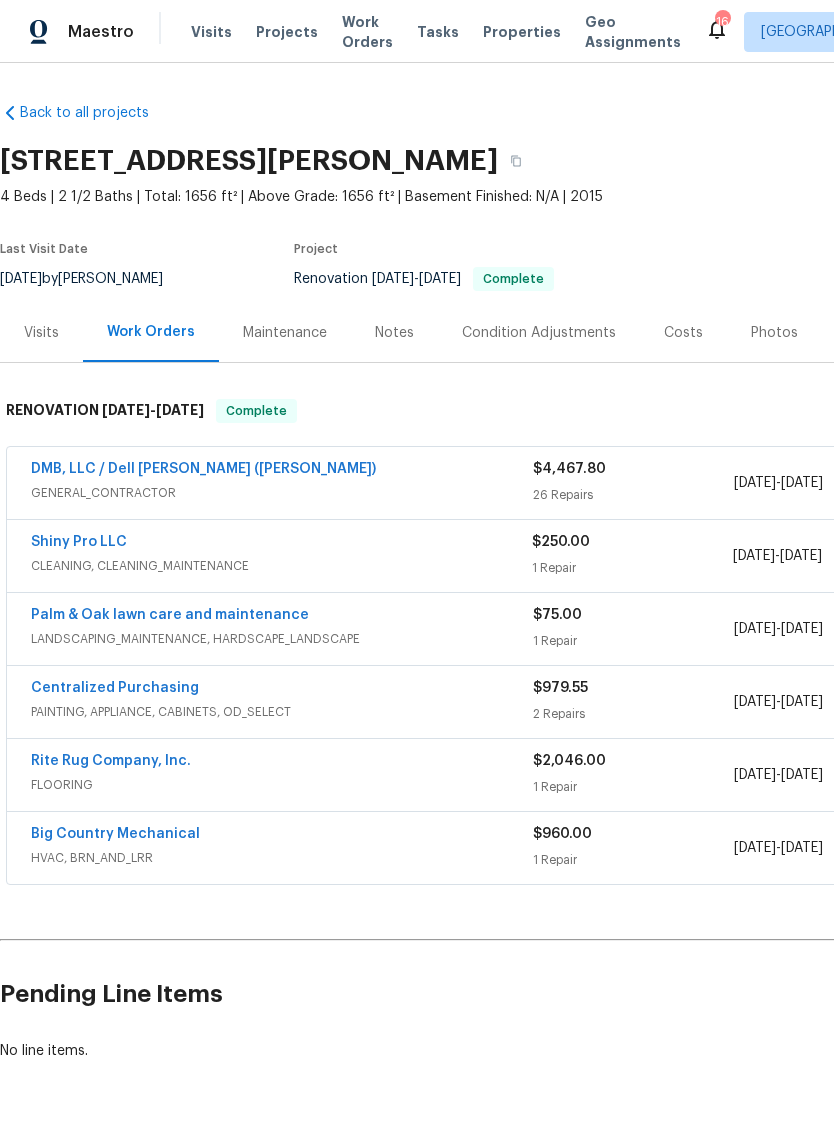 click on "Properties" at bounding box center [522, 32] 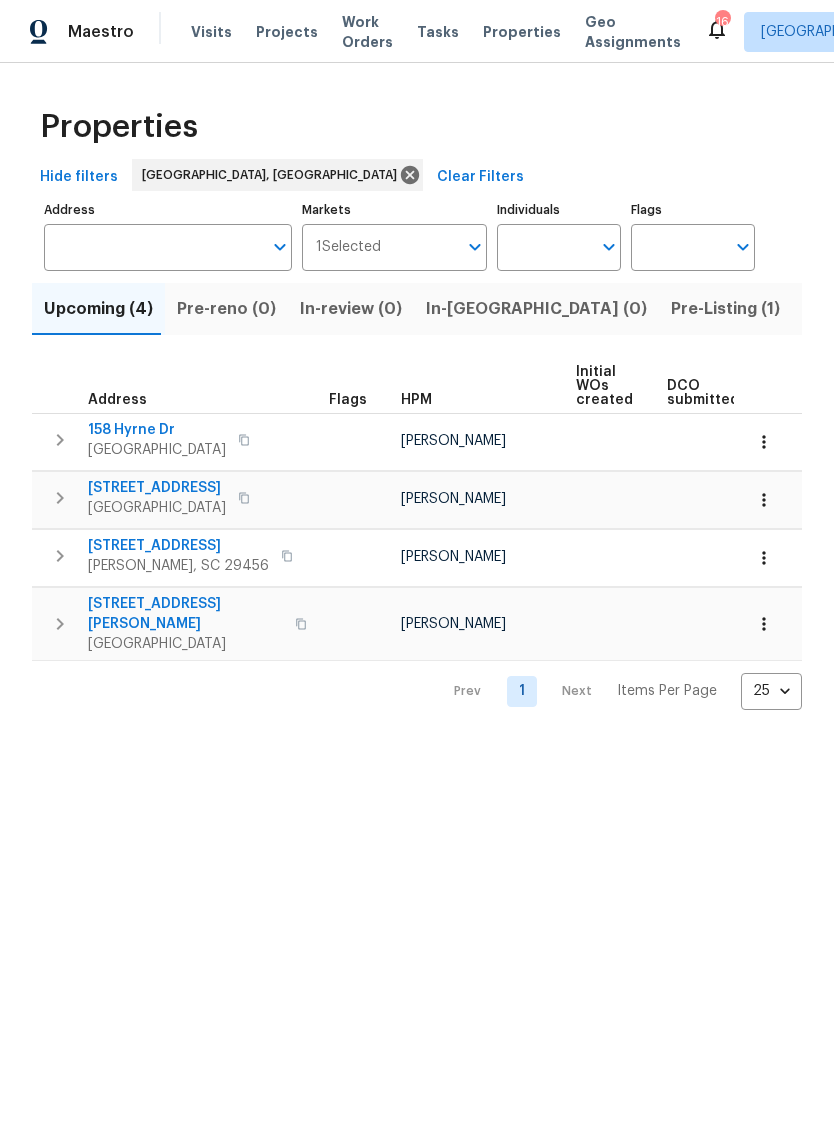 click on "Pre-Listing (1)" at bounding box center [725, 309] 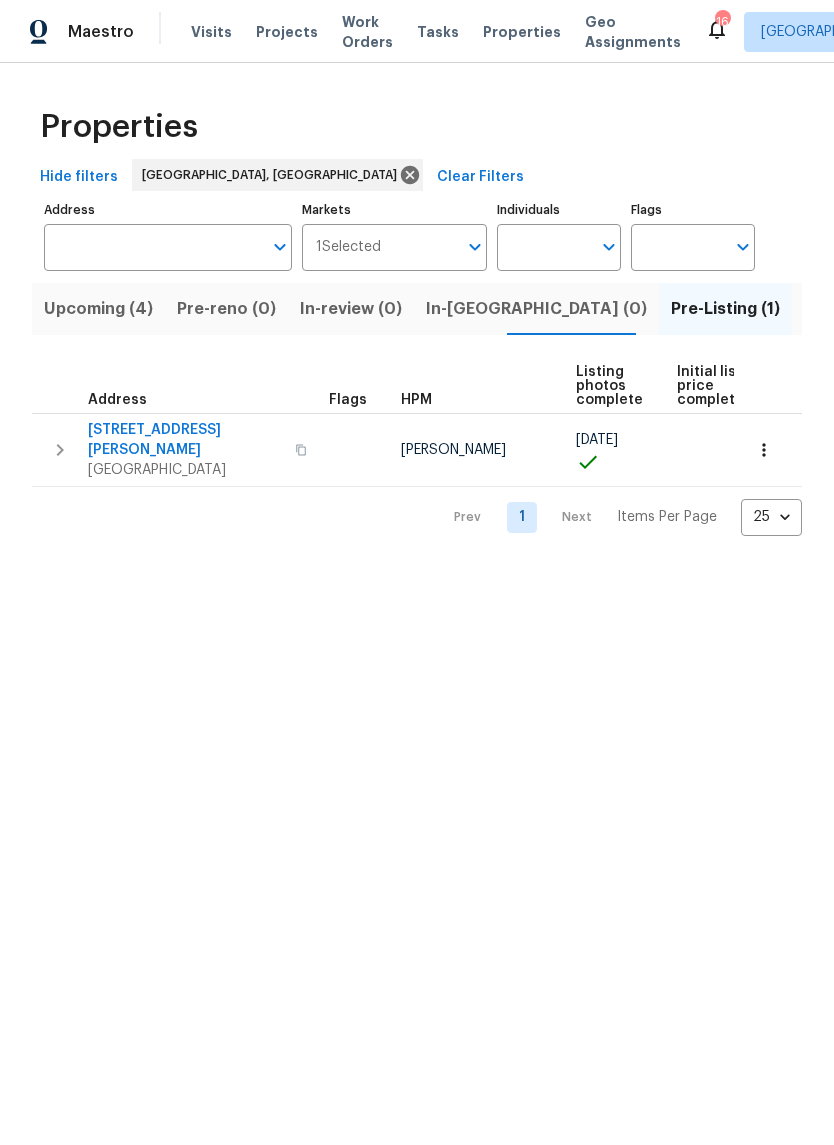 click on "Upcoming (4)" at bounding box center [98, 309] 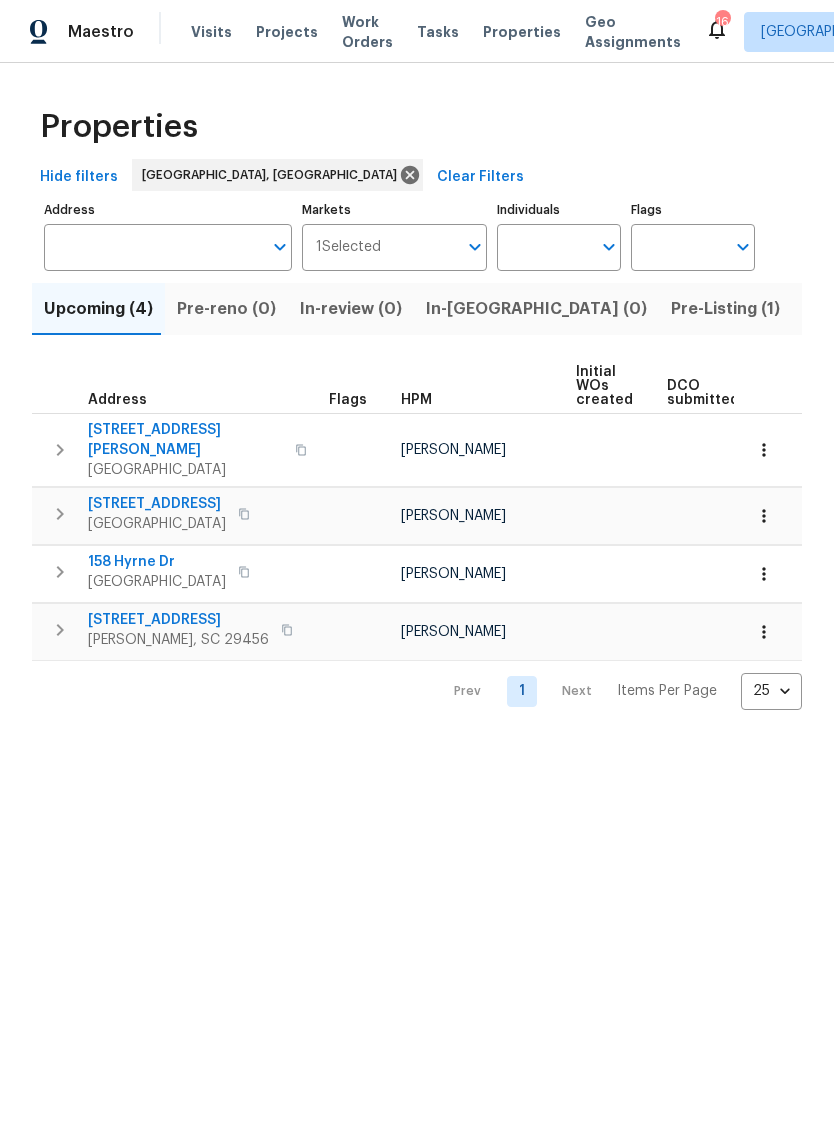 click on "Resale (13)" at bounding box center [956, 309] 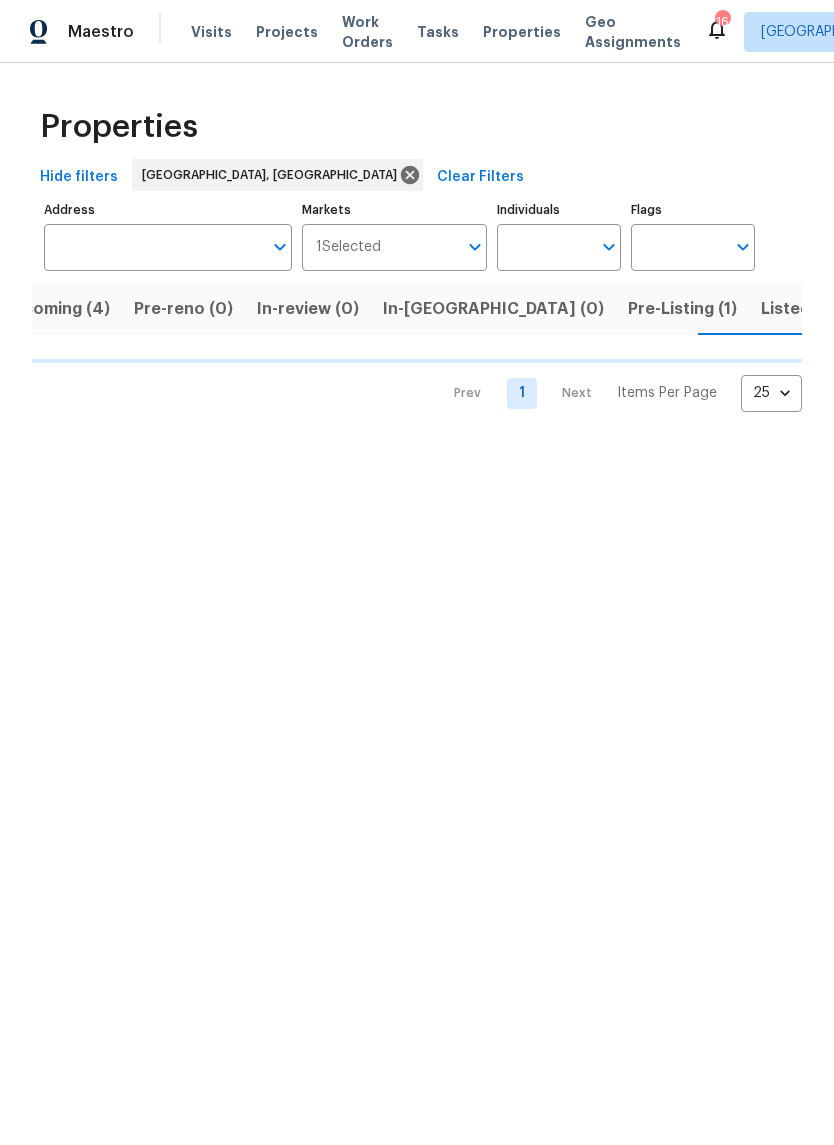 scroll, scrollTop: 0, scrollLeft: 45, axis: horizontal 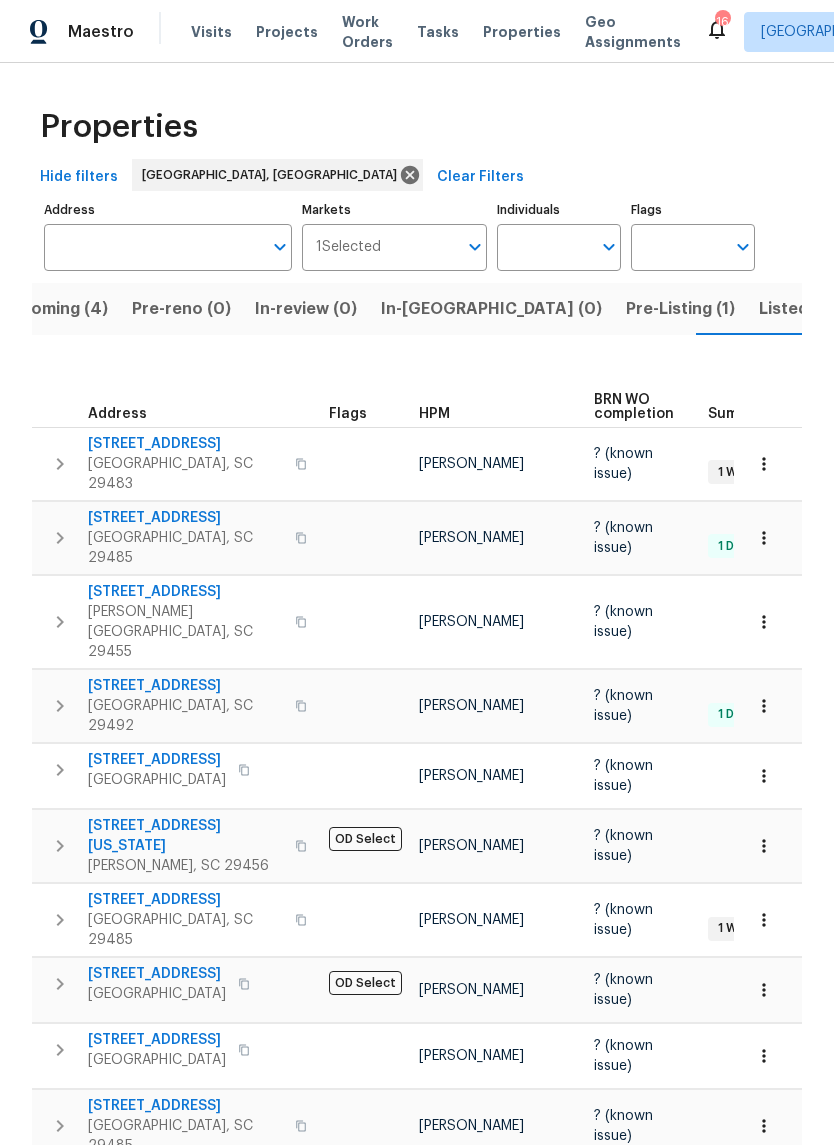 click on "Listed (26)" at bounding box center (802, 309) 